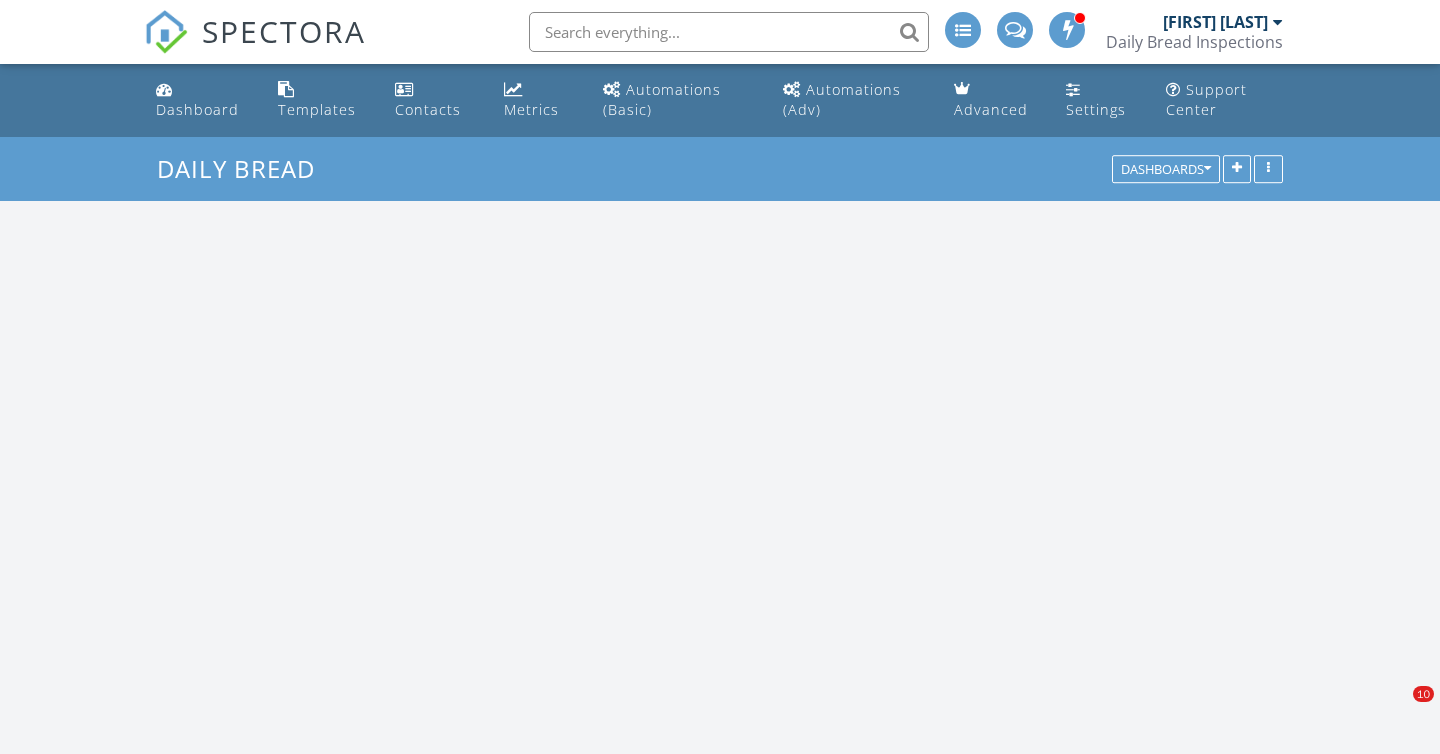 scroll, scrollTop: 0, scrollLeft: 0, axis: both 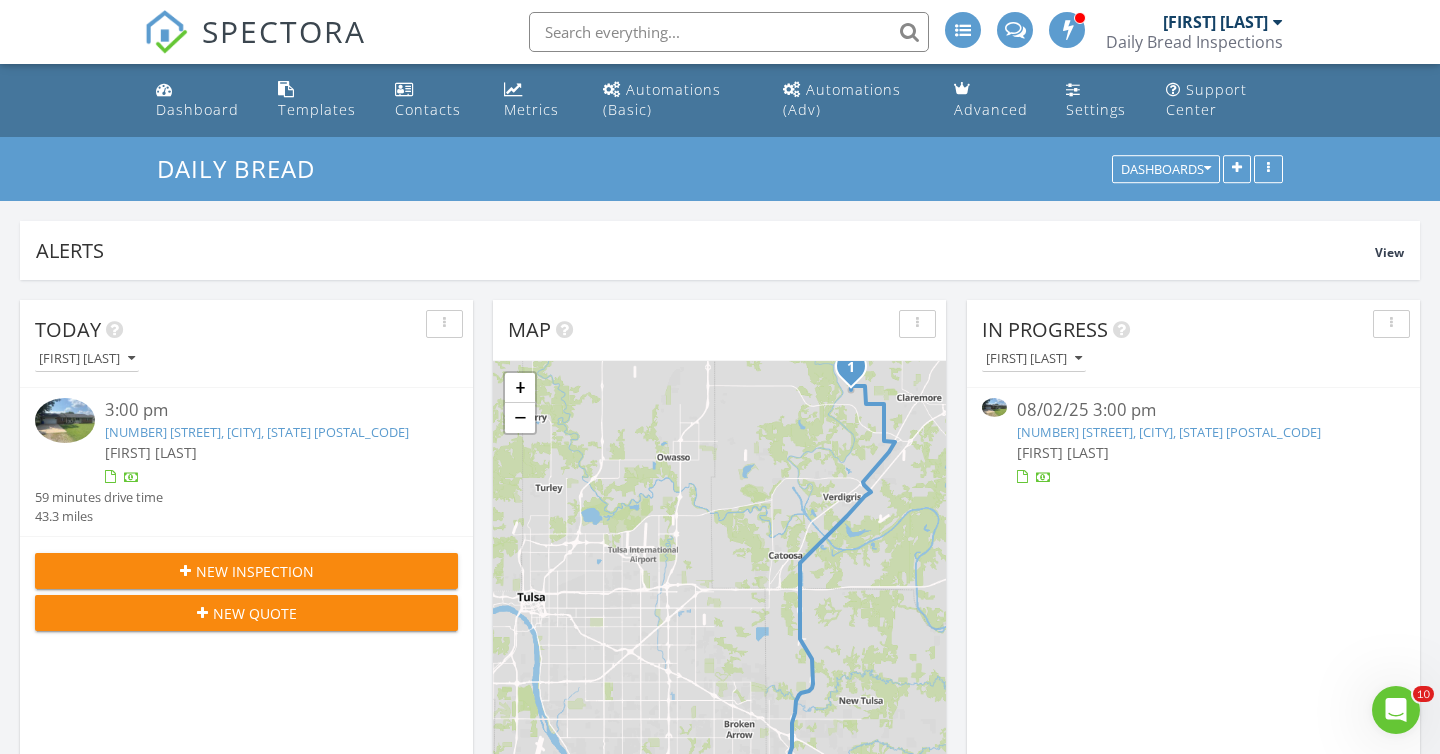 click on "20202 Franklin Rd, Claremore, OK 74019" at bounding box center [257, 432] 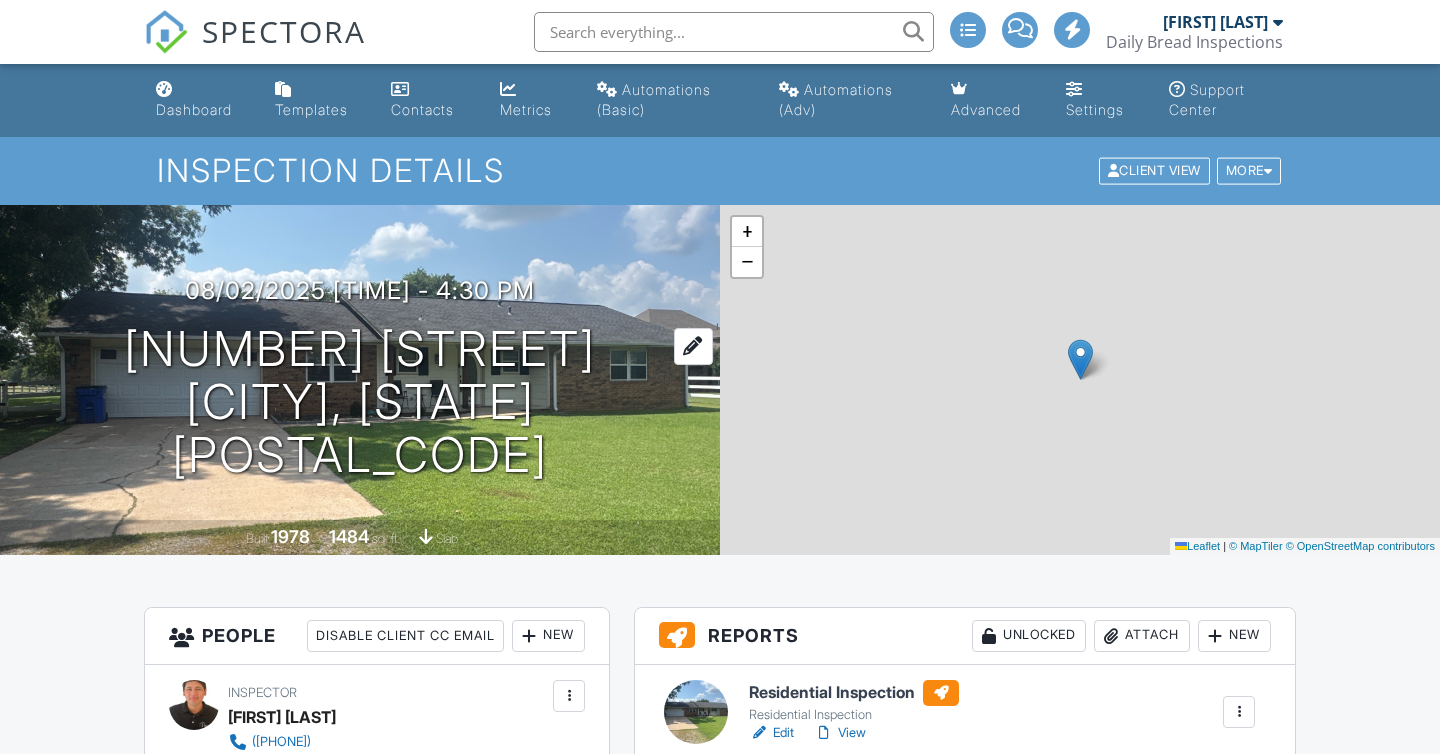 scroll, scrollTop: 0, scrollLeft: 0, axis: both 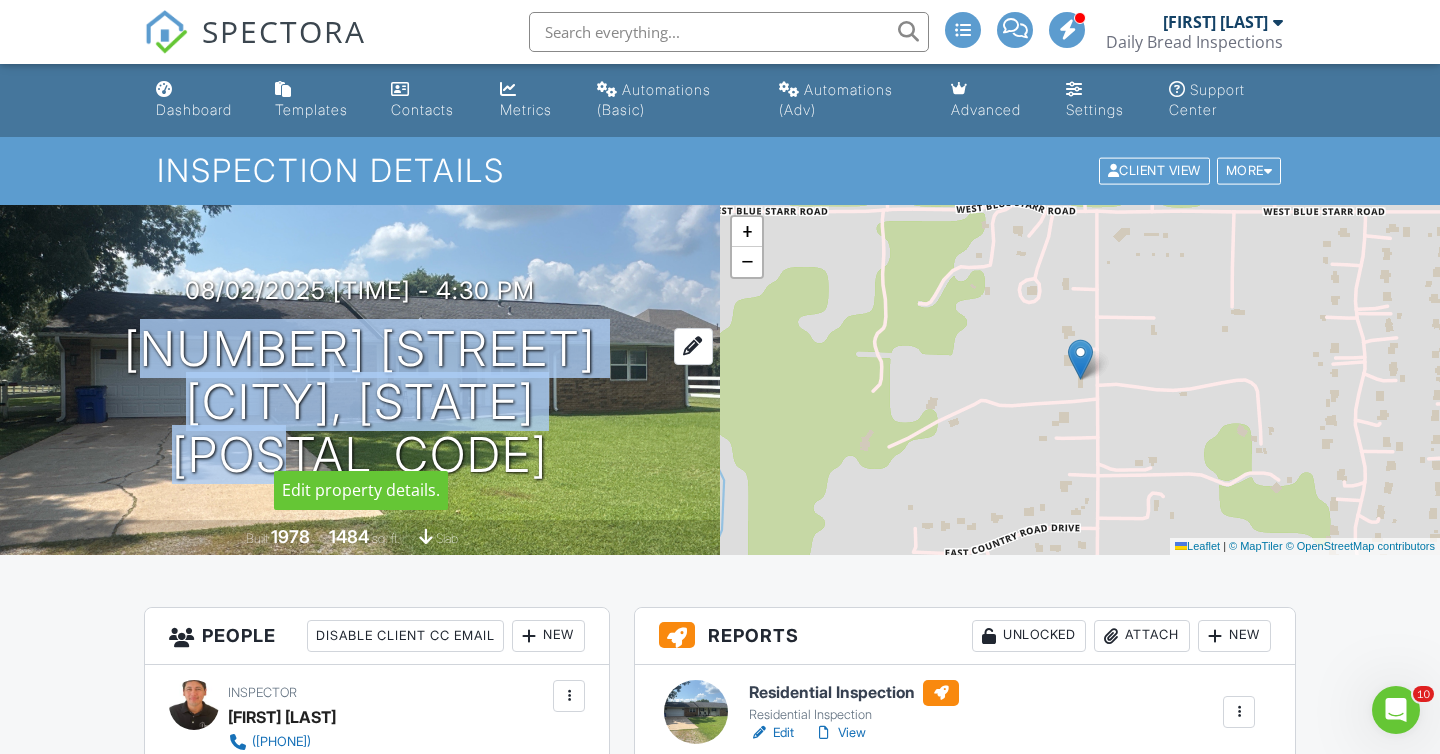 drag, startPoint x: 131, startPoint y: 369, endPoint x: 624, endPoint y: 429, distance: 496.6377 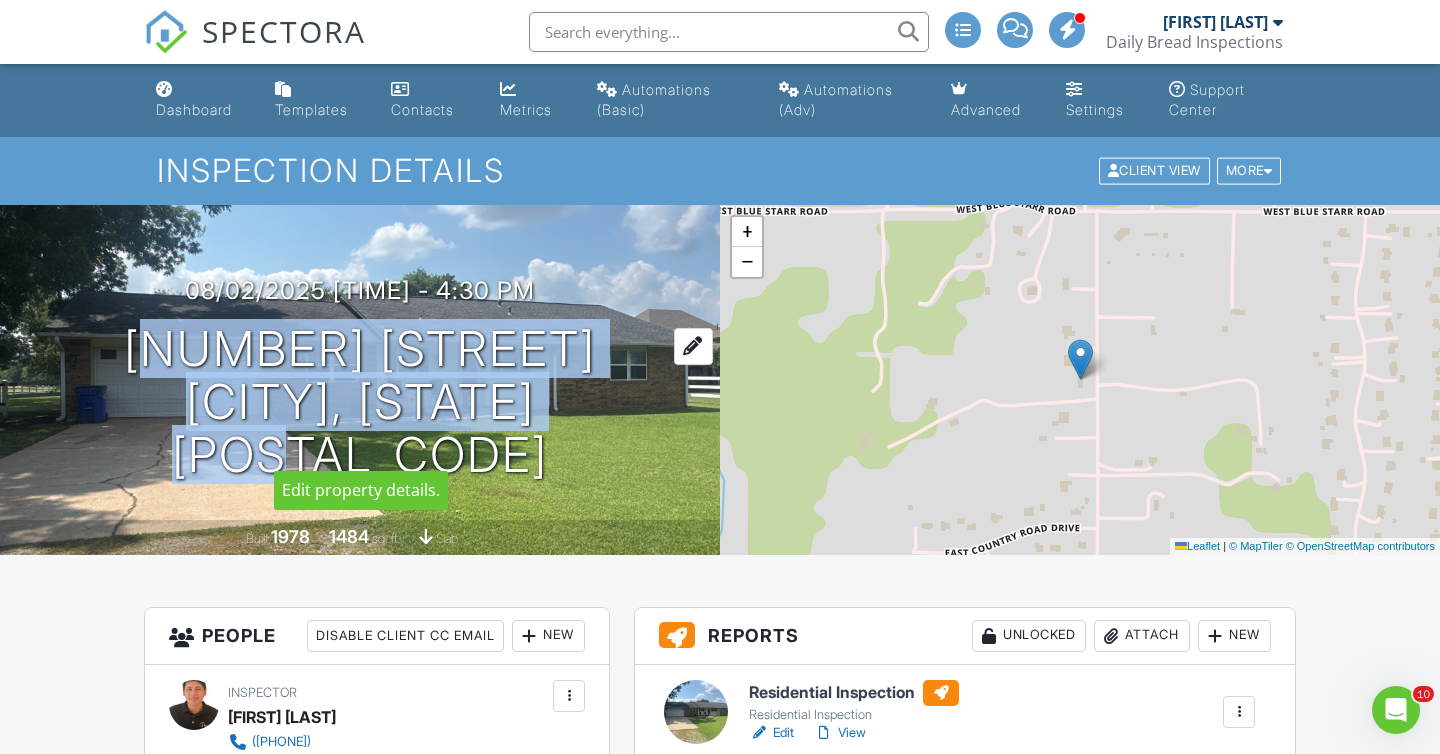 click on "[NUMBER] [STREET]
[CITY], [STATE] [POSTAL_CODE]" at bounding box center (360, 402) 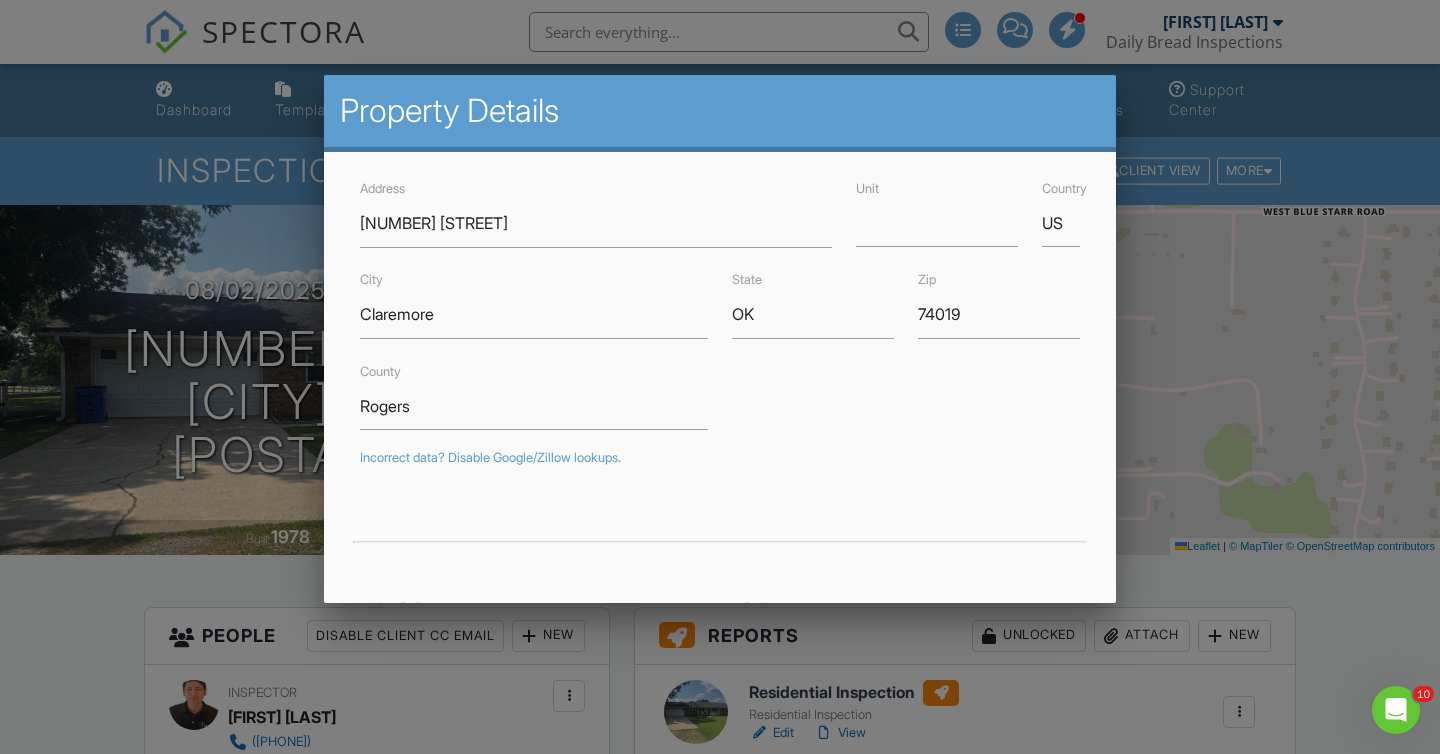 click at bounding box center (720, 371) 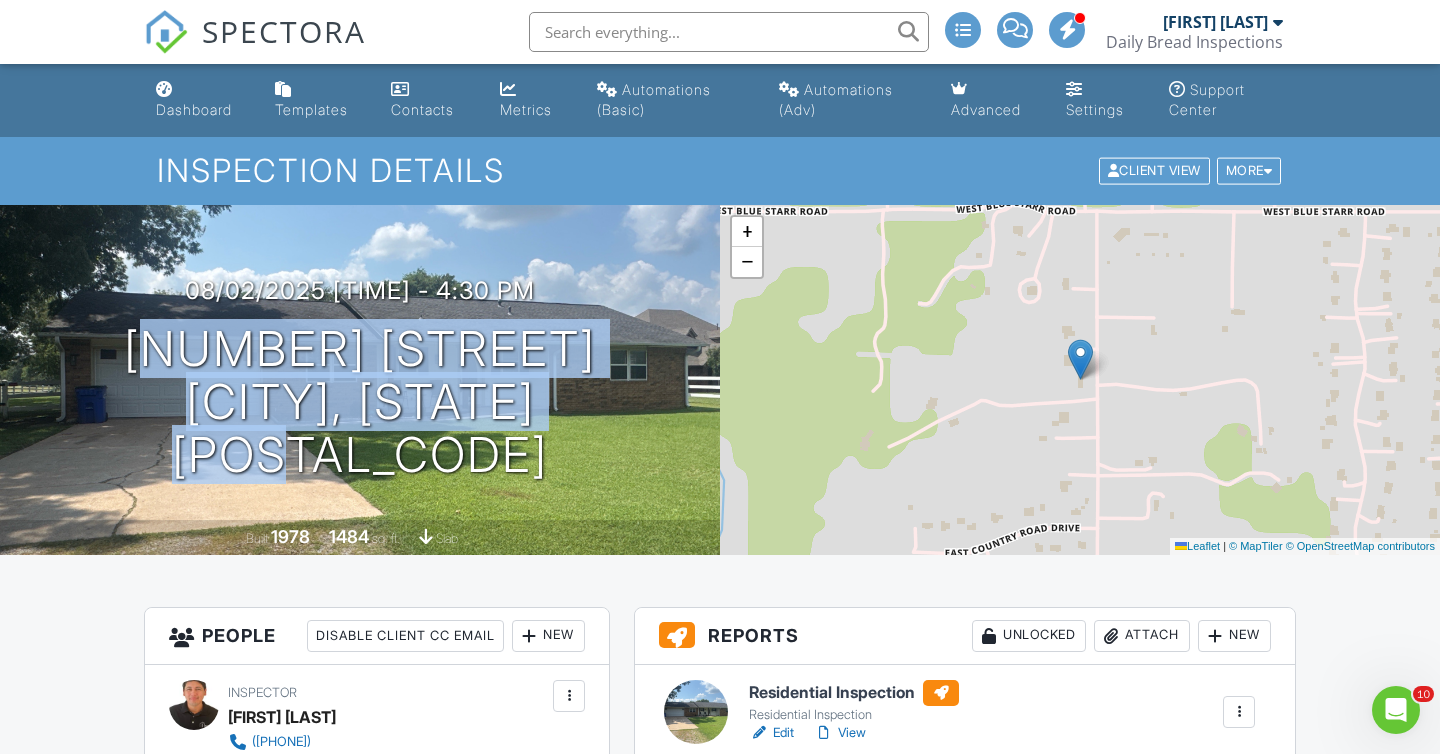 drag, startPoint x: 103, startPoint y: 369, endPoint x: 685, endPoint y: 451, distance: 587.7482 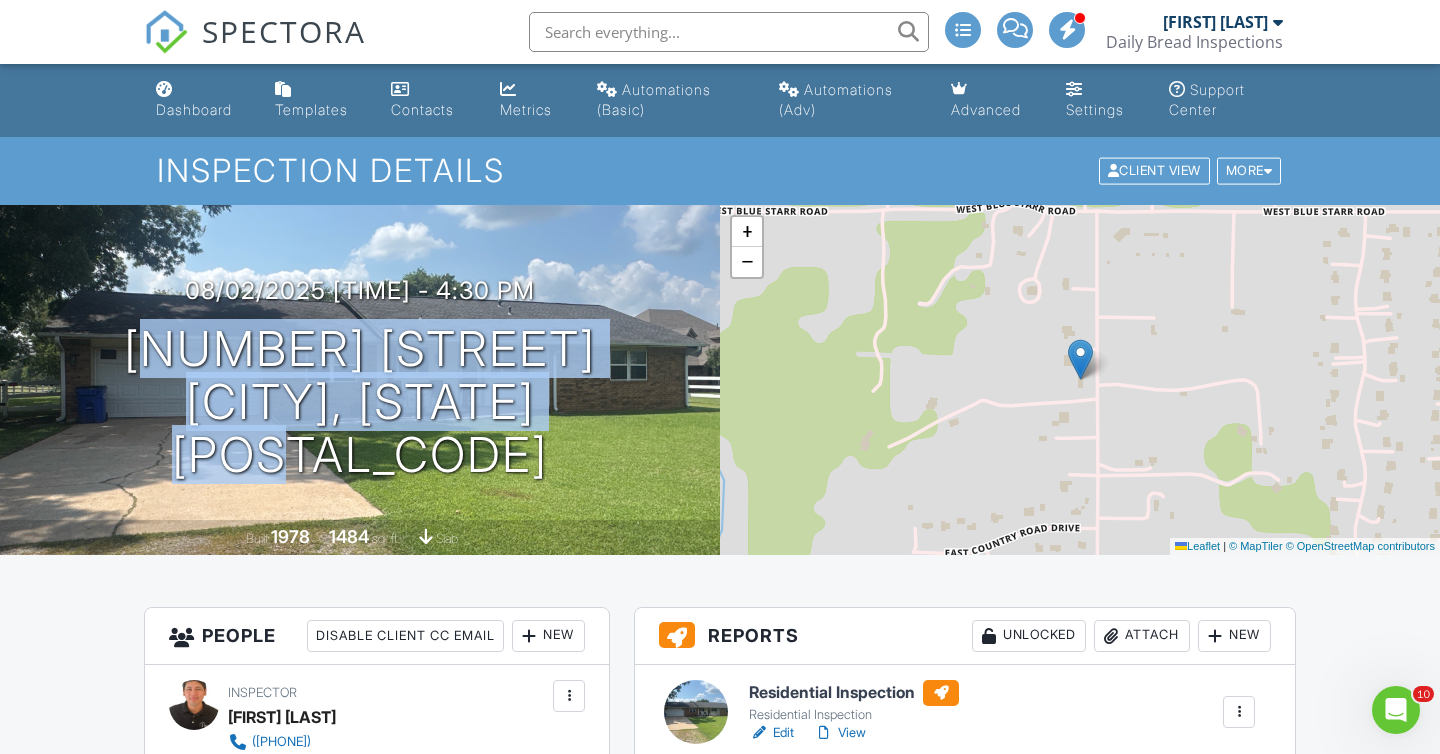 click on "08/02/2025  [TIME]
- 4:30 pm
[NUMBER] [STREET]
[CITY], [STATE] [POSTAL_CODE]" at bounding box center [360, 379] 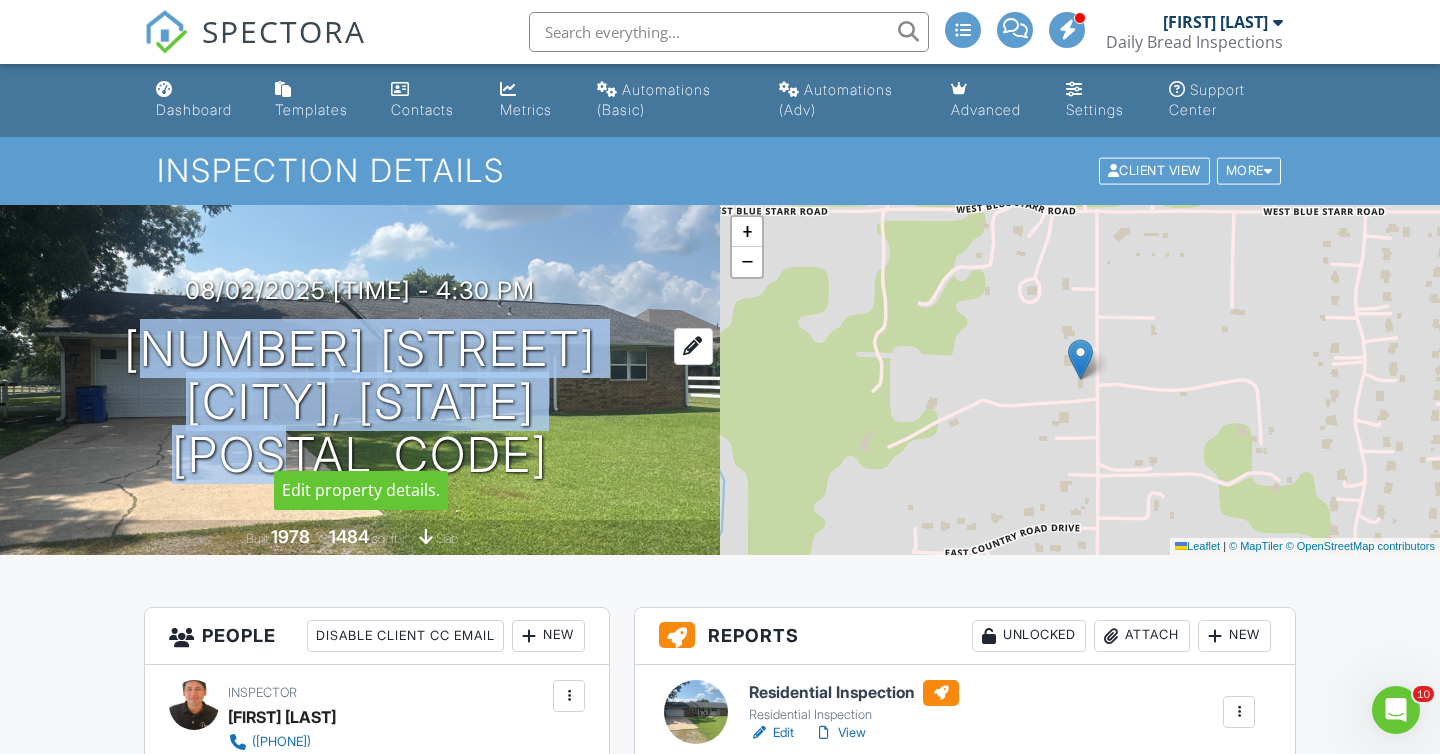 copy on "[NUMBER] [STREET]
[CITY], [STATE] [POSTAL_CODE]" 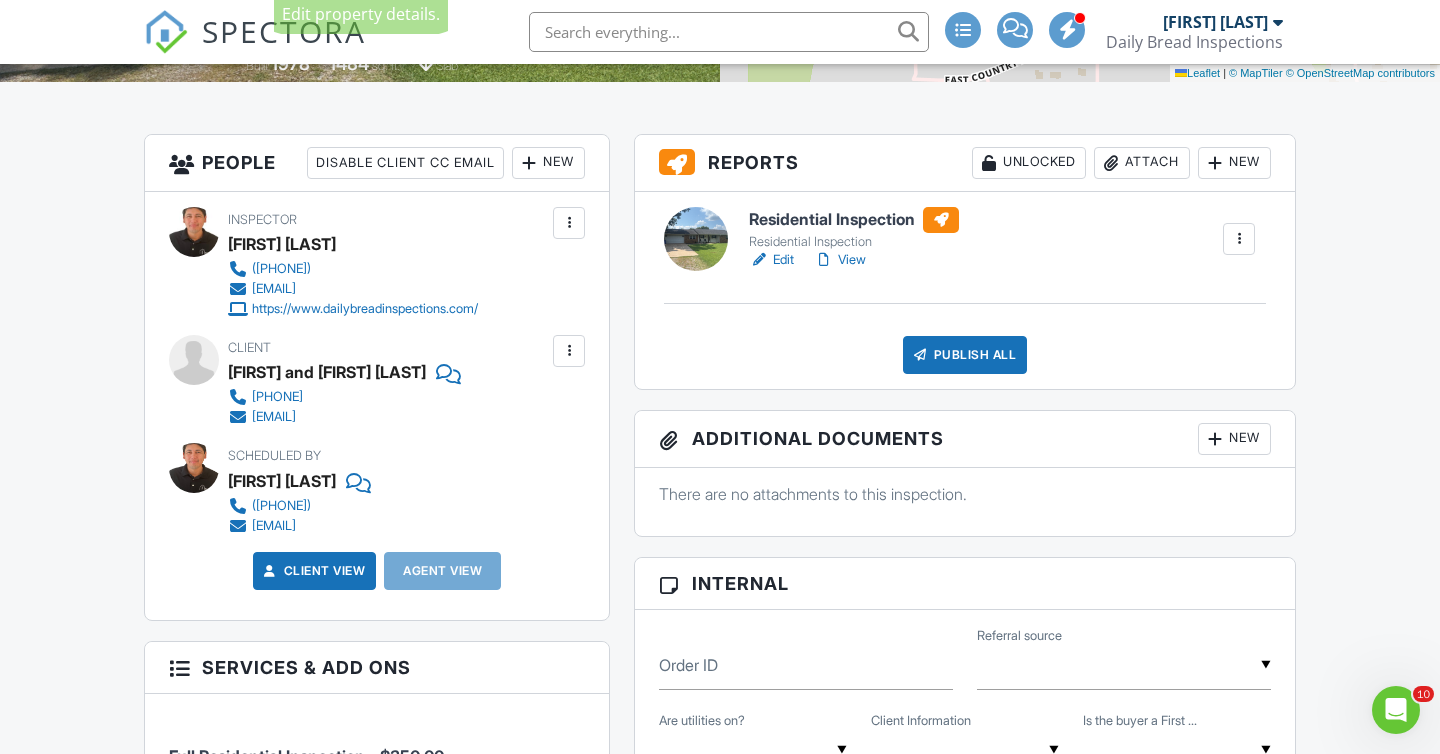 scroll, scrollTop: 495, scrollLeft: 0, axis: vertical 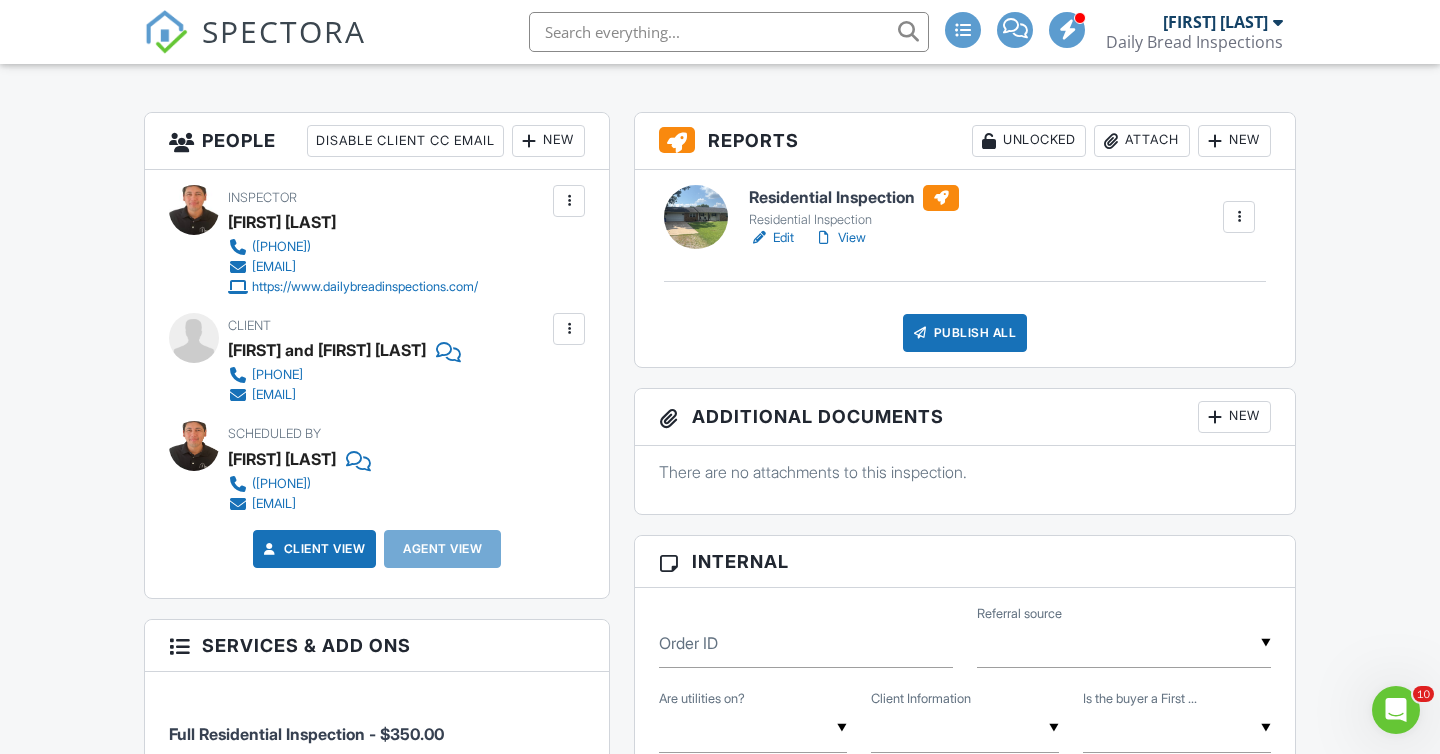 click on "[FIRST] and [FIRST] [LAST]" at bounding box center (327, 350) 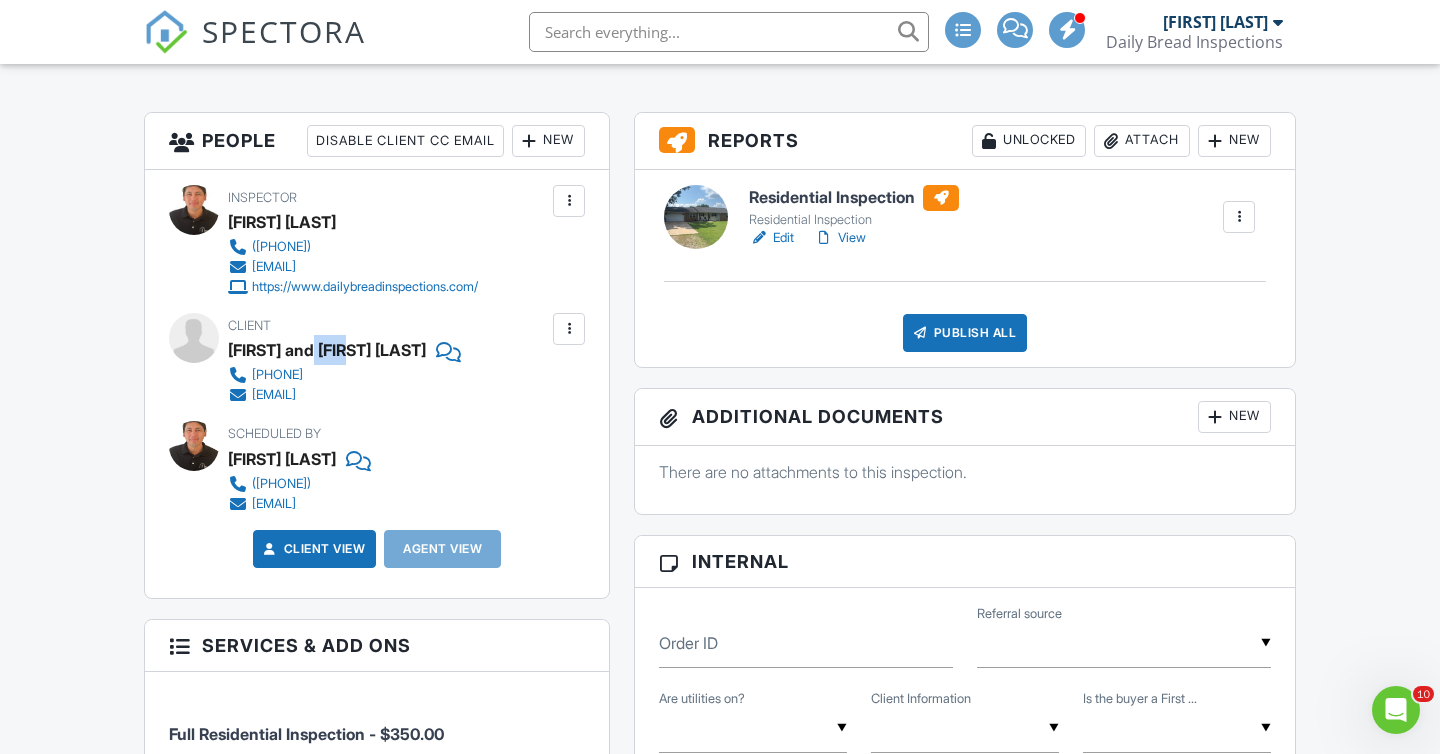 click on "Arthur and Susan Brown" at bounding box center (327, 350) 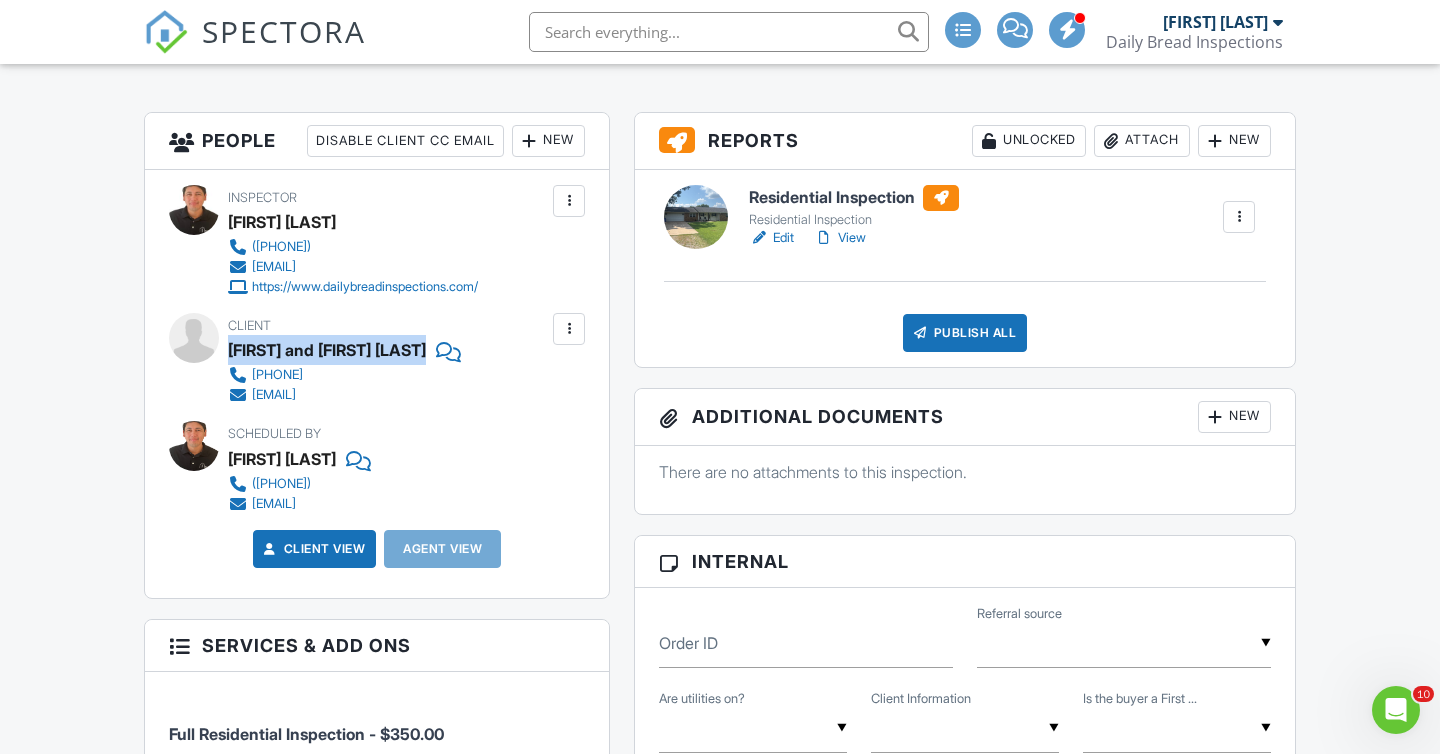 click on "Arthur and Susan Brown" at bounding box center (327, 350) 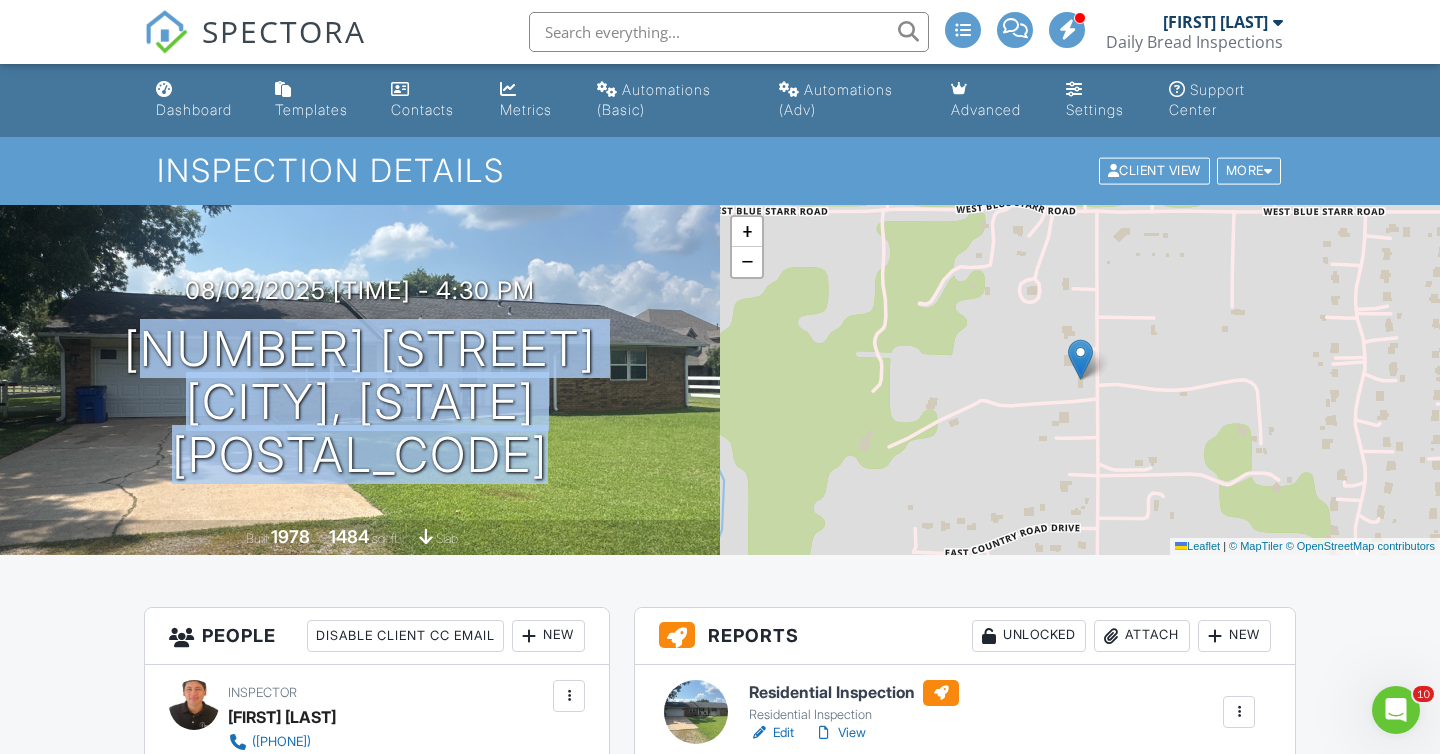 drag, startPoint x: 130, startPoint y: 364, endPoint x: 705, endPoint y: 421, distance: 577.8183 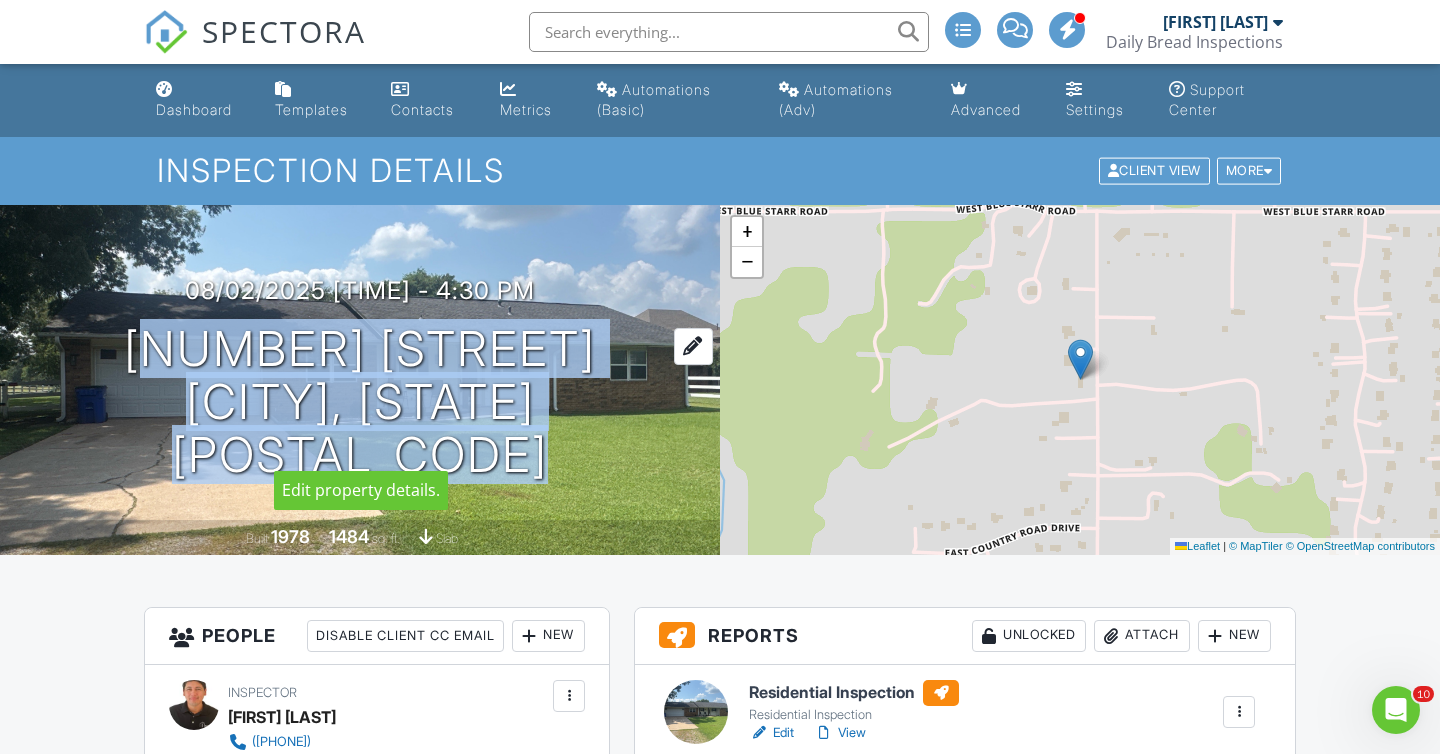 copy on "20202 Franklin Rd
Claremore, OK 74019" 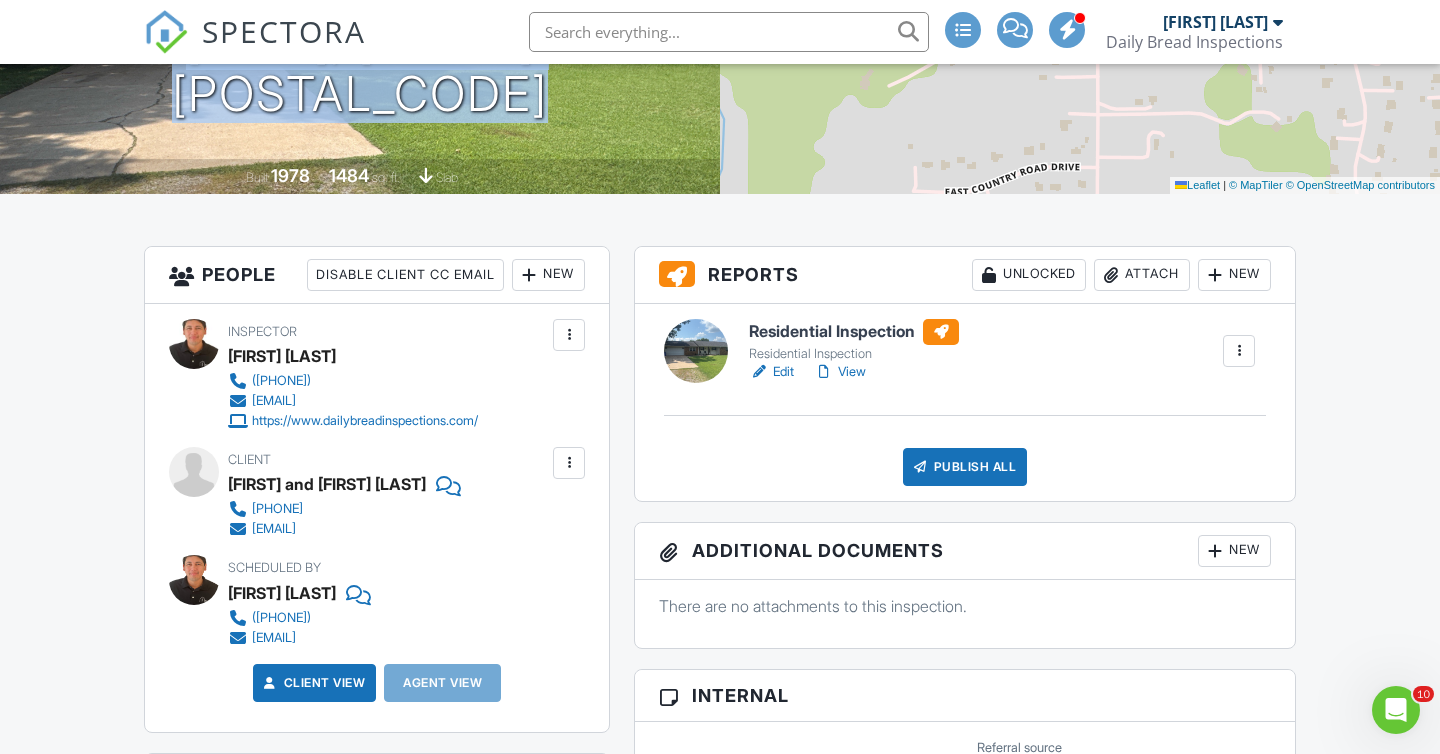 scroll, scrollTop: 473, scrollLeft: 0, axis: vertical 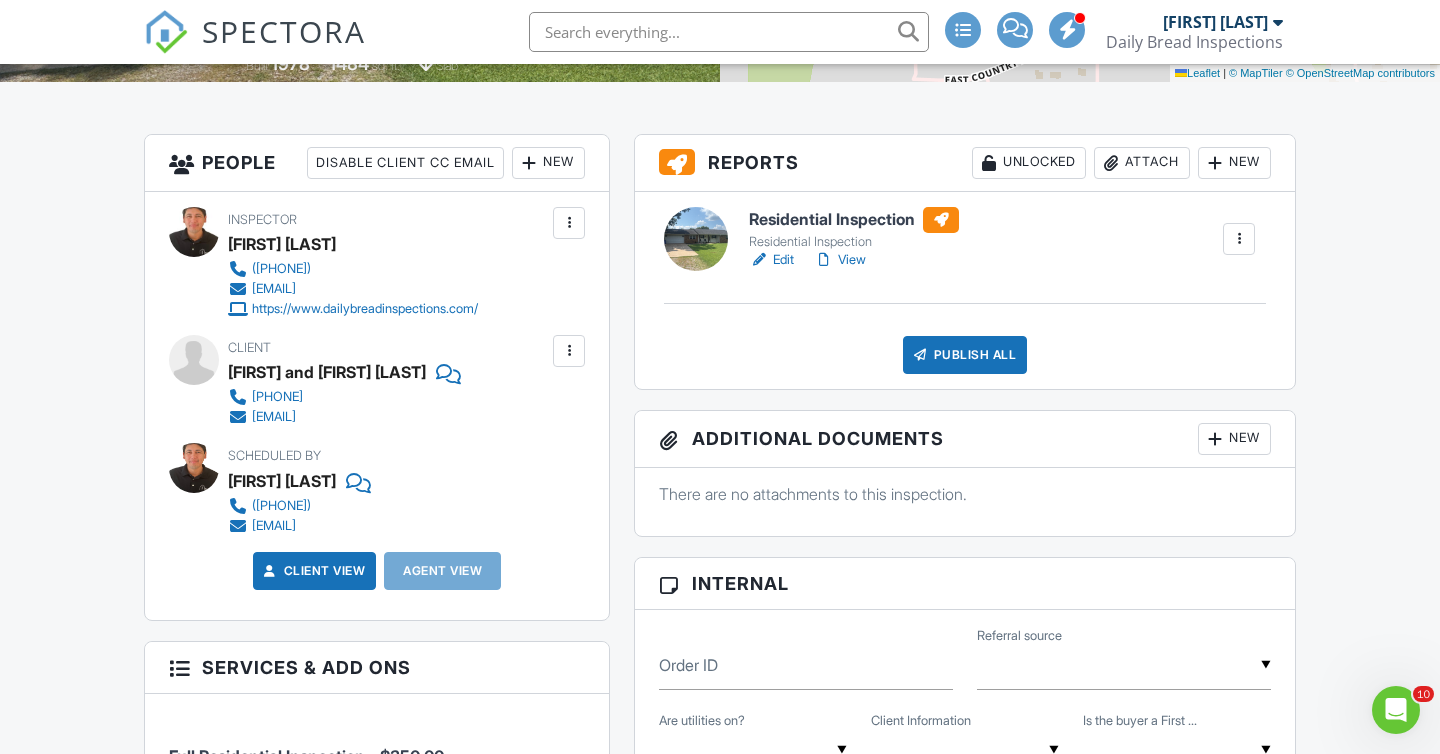 click on "Arthur and Susan Brown" at bounding box center (327, 372) 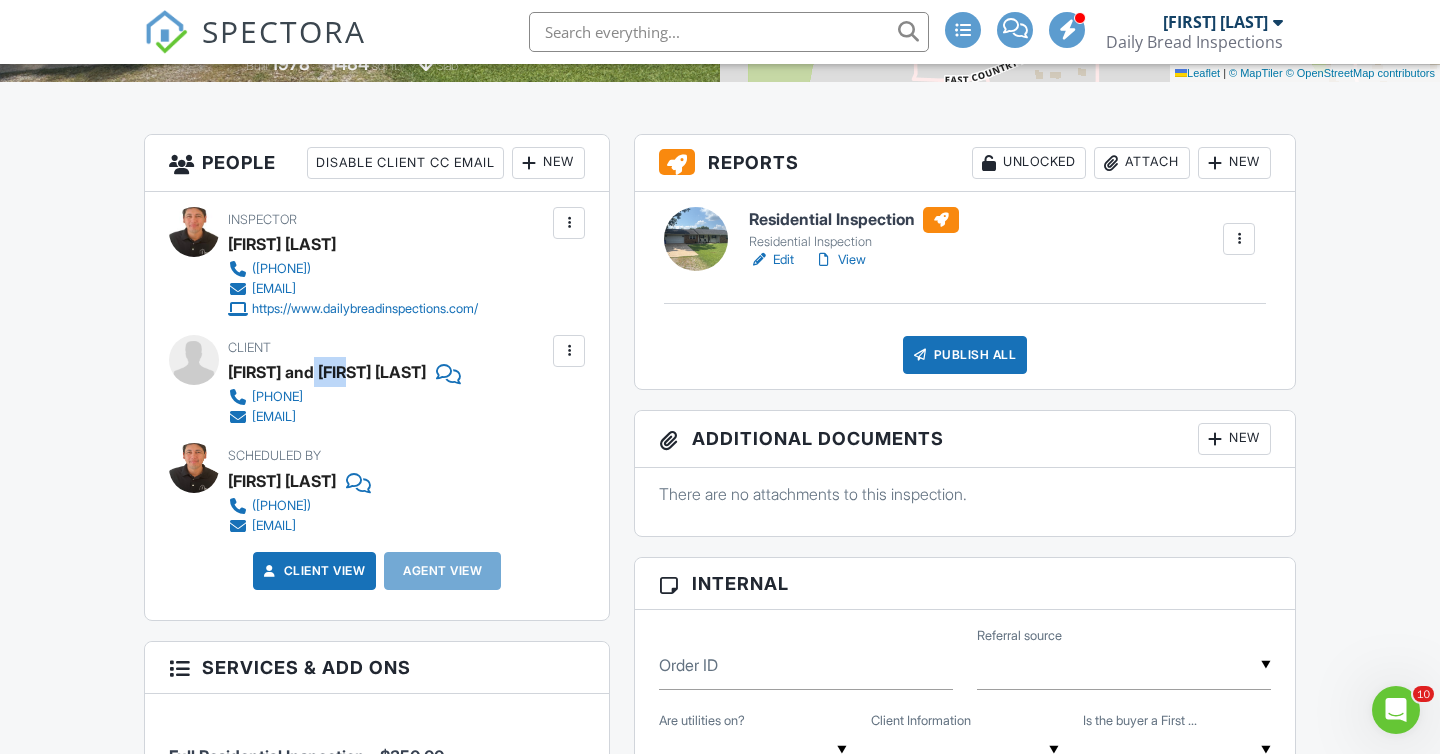 click on "Arthur and Susan Brown" at bounding box center [327, 372] 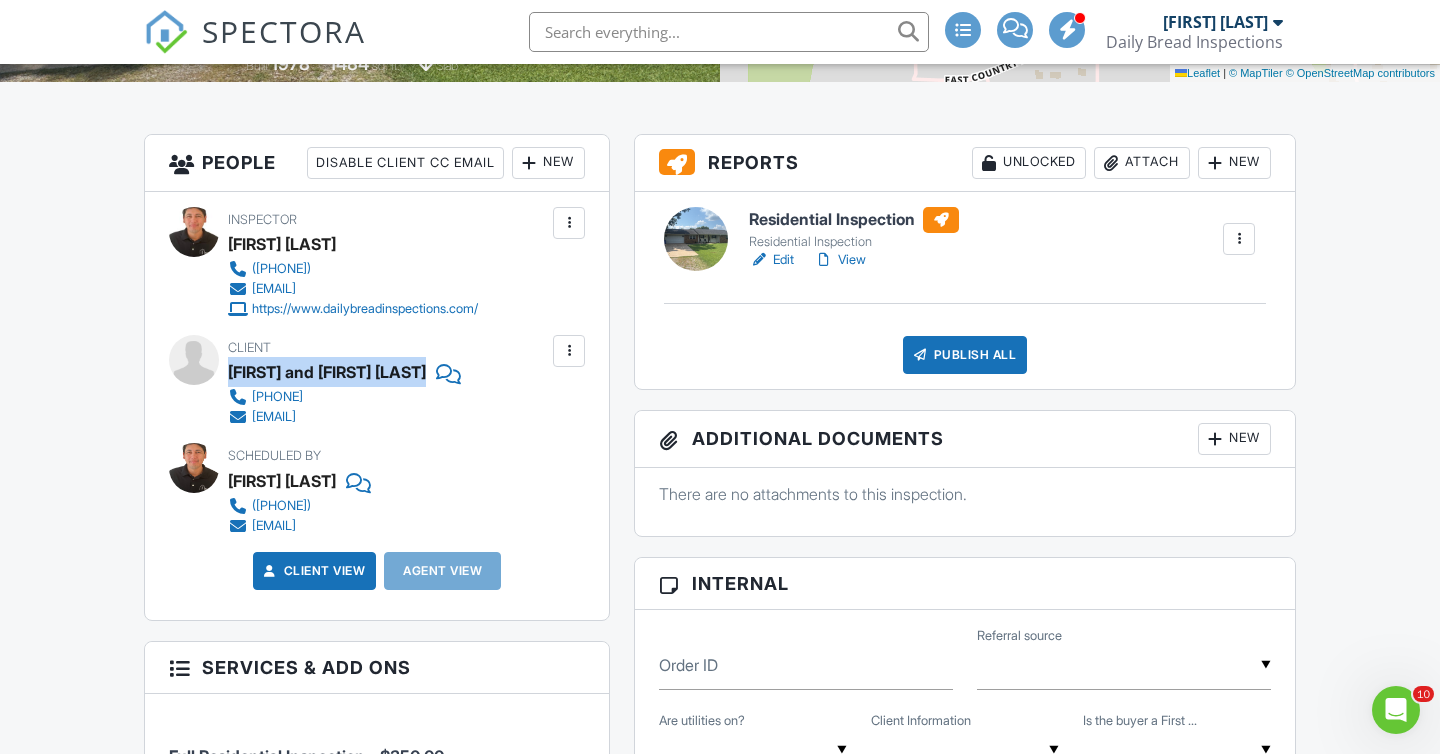 click on "Arthur and Susan Brown" at bounding box center [327, 372] 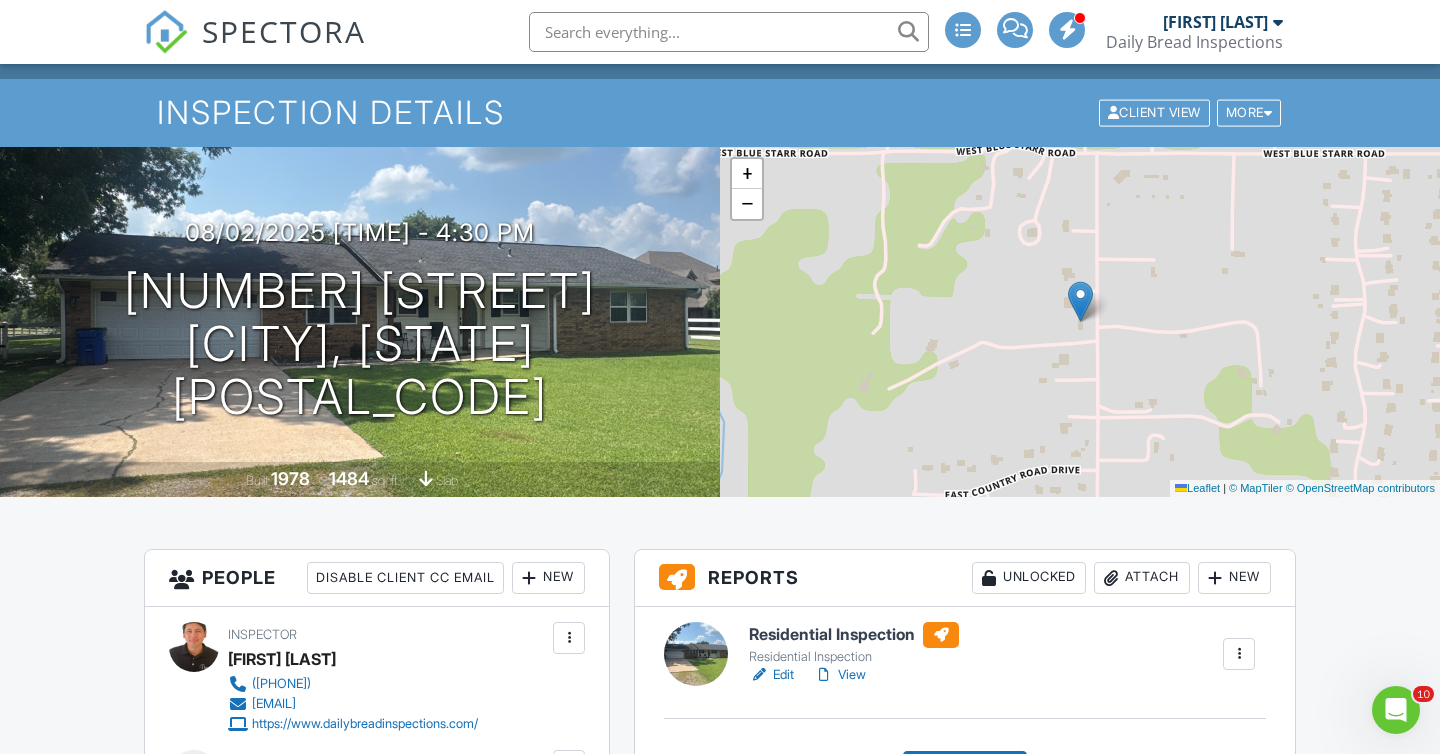 scroll, scrollTop: 0, scrollLeft: 0, axis: both 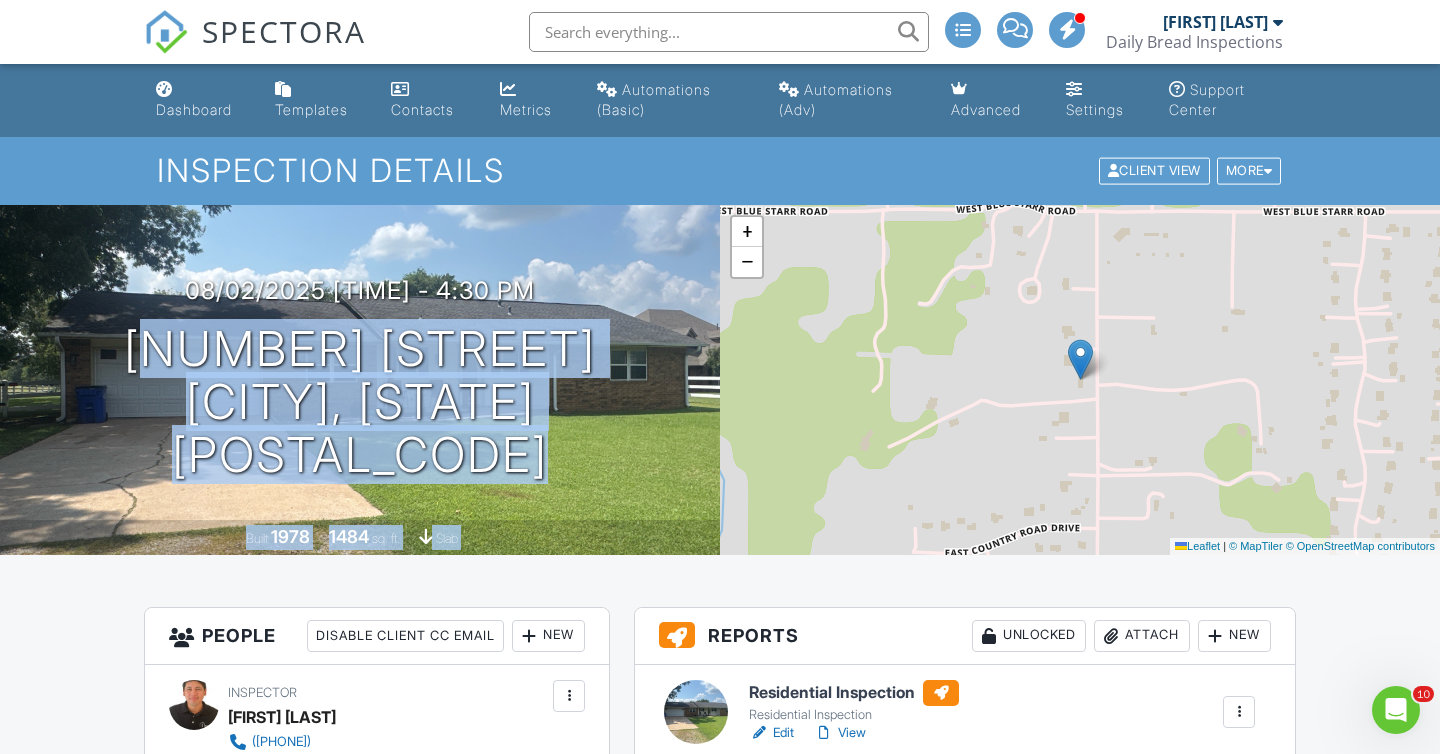 drag, startPoint x: 135, startPoint y: 373, endPoint x: 725, endPoint y: 411, distance: 591.2225 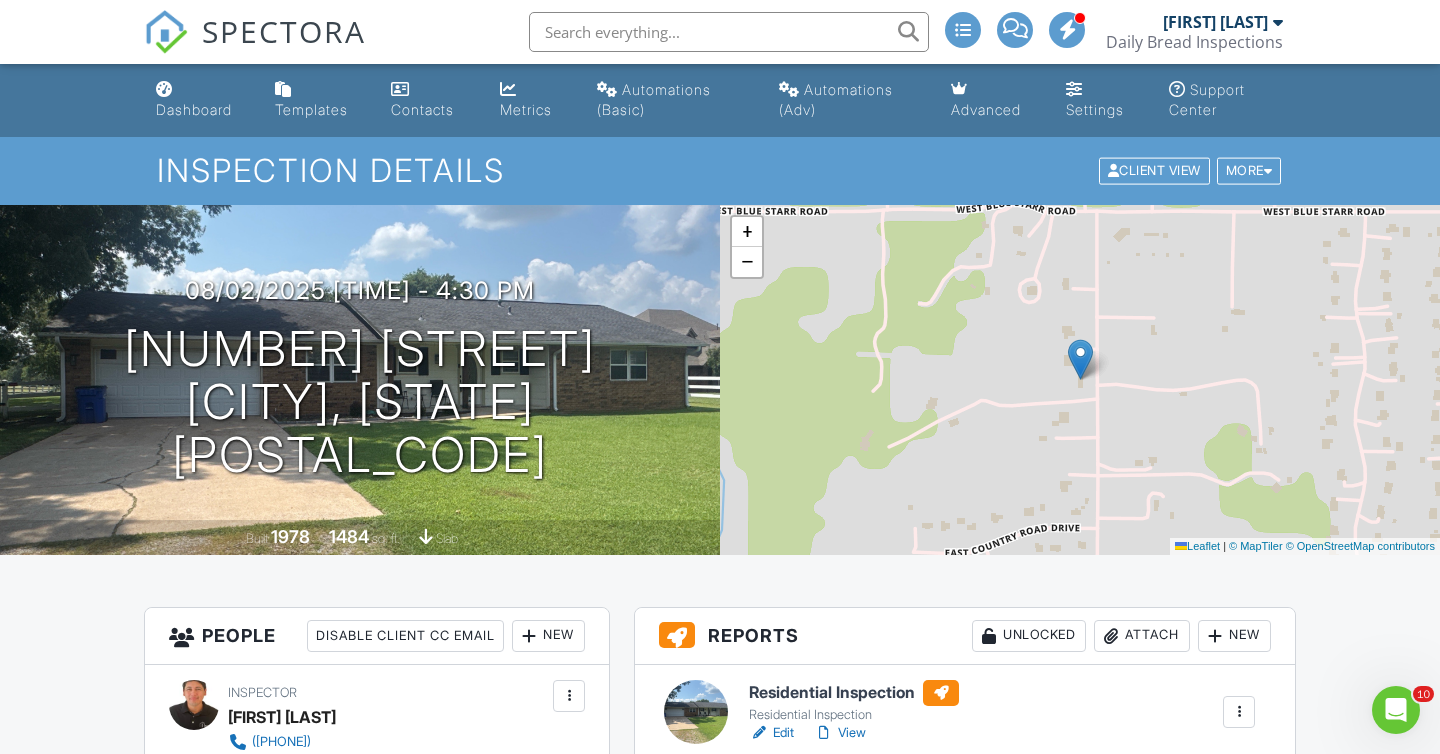 click on "People
Disable Client CC Email
New
Inspector
Client
Client's Agent
Listing Agent
Add Another Person" at bounding box center [377, 636] 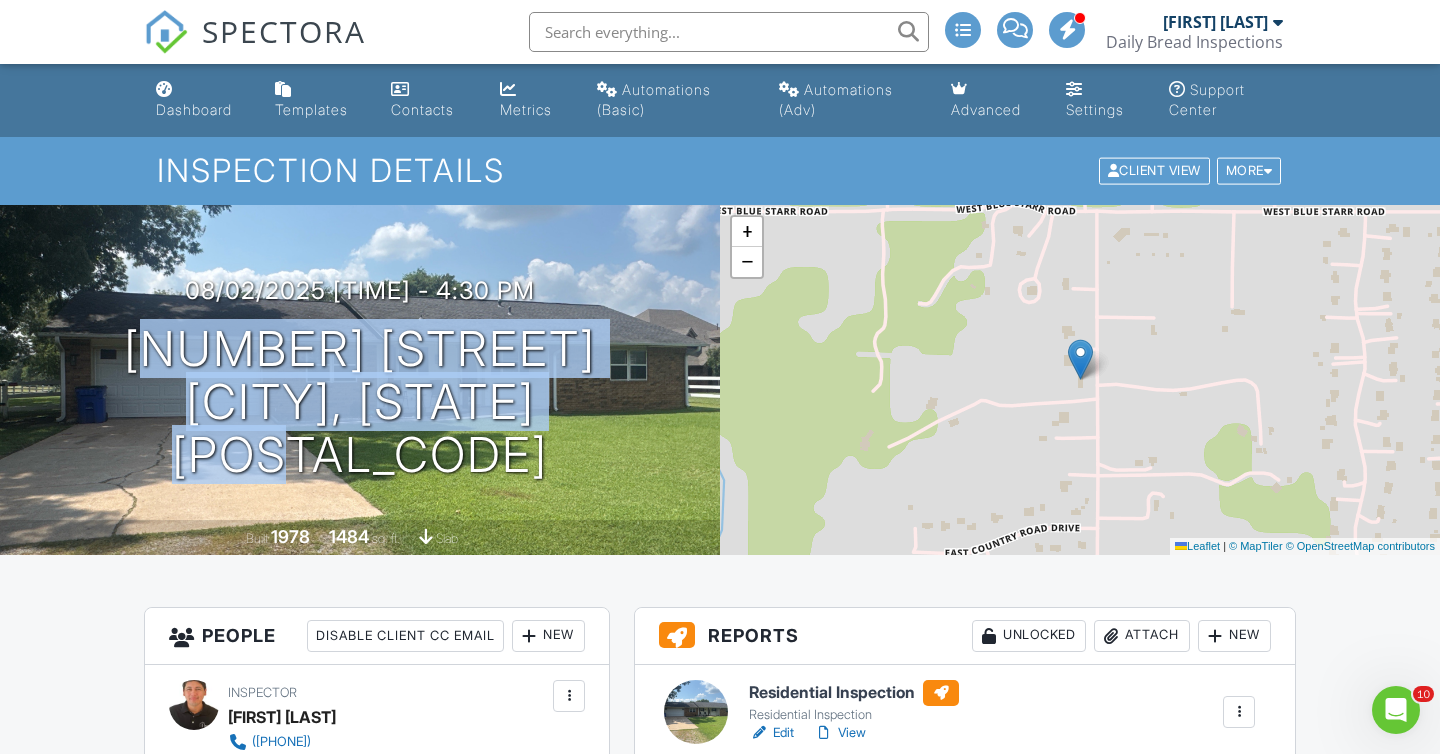 drag, startPoint x: 121, startPoint y: 362, endPoint x: 641, endPoint y: 443, distance: 526.2708 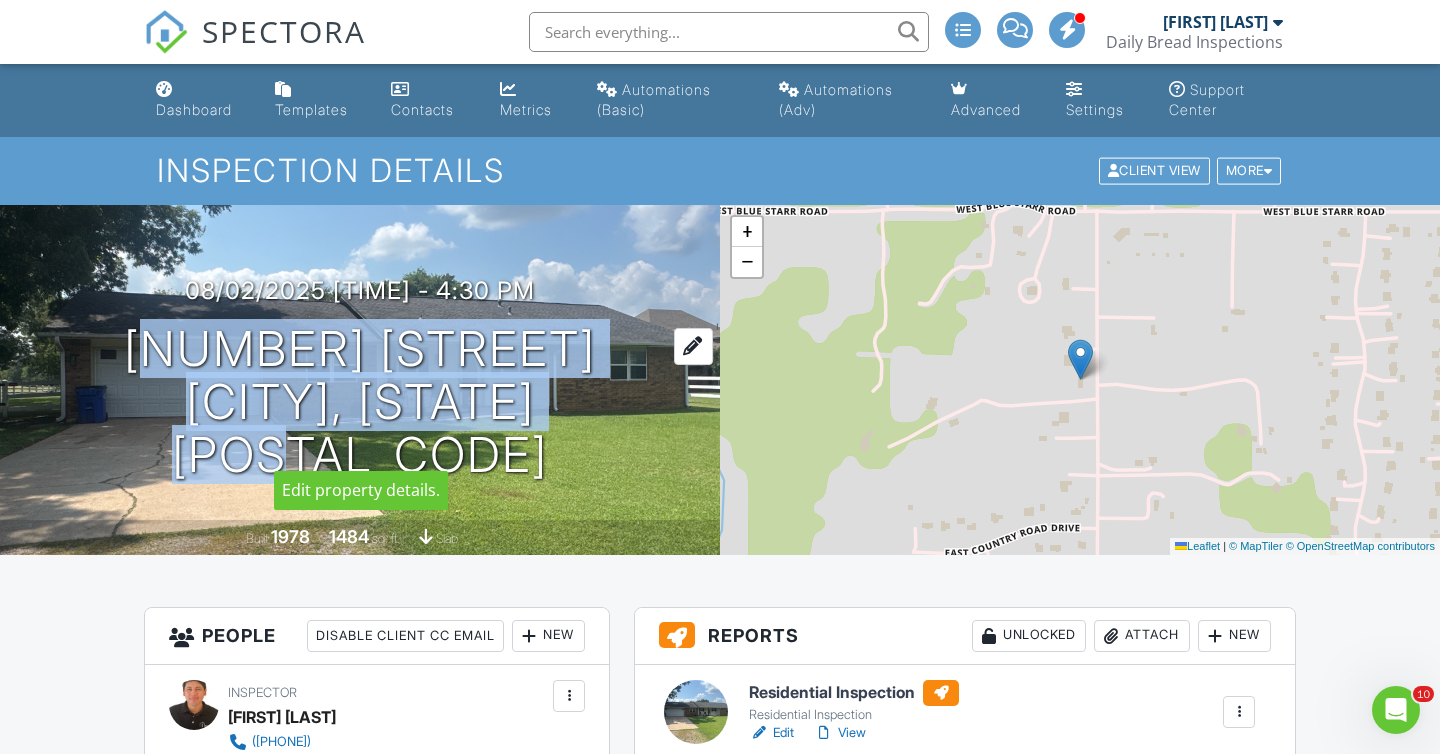 copy on "20202 Franklin Rd
Claremore, OK 74019" 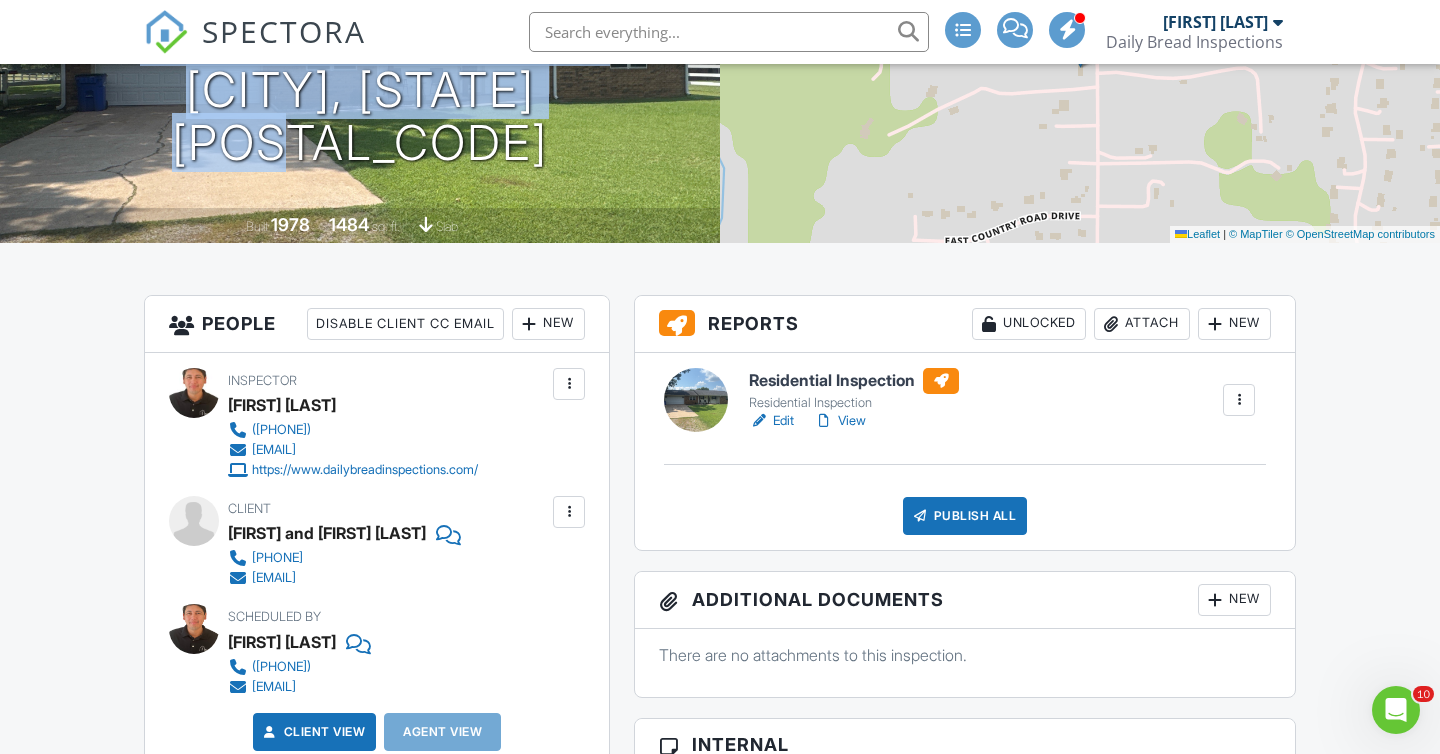 scroll, scrollTop: 415, scrollLeft: 0, axis: vertical 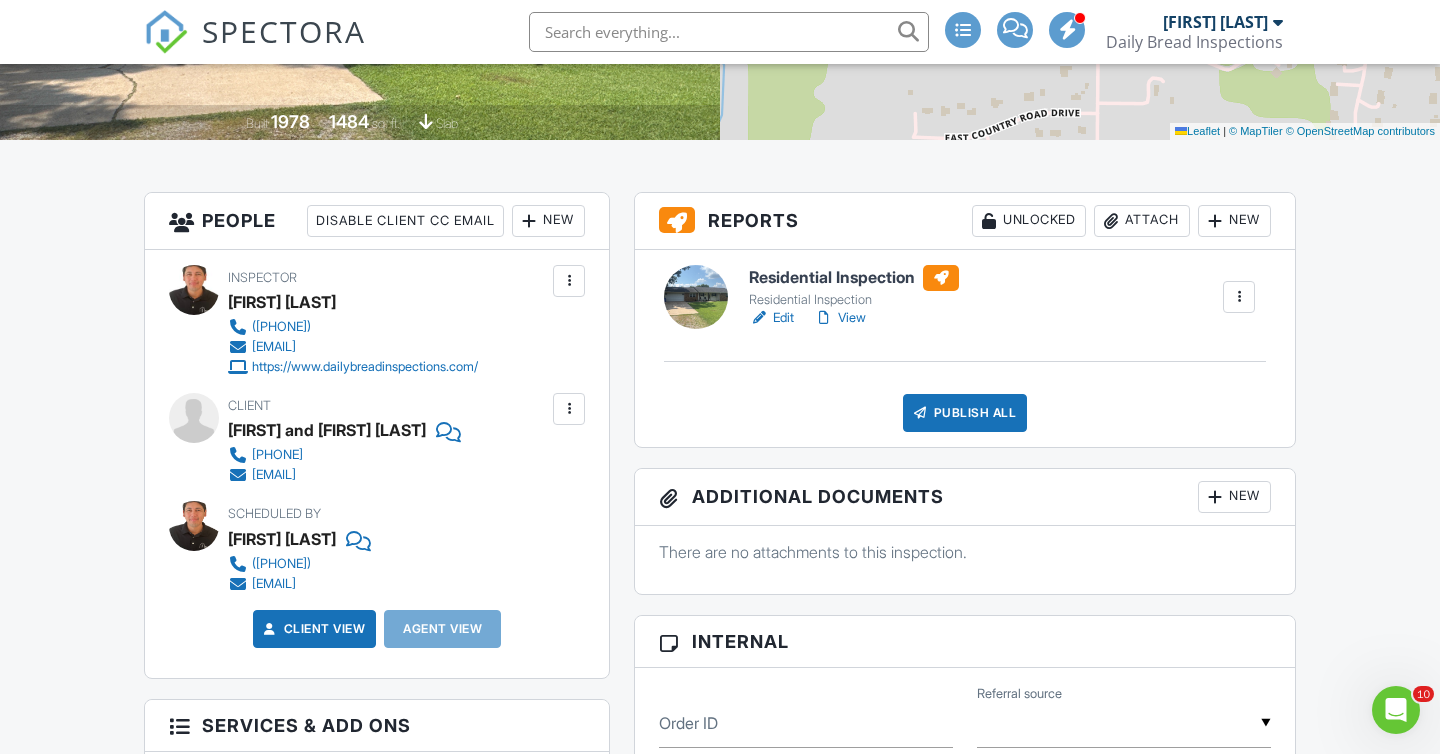 click on "Attach" at bounding box center [1142, 221] 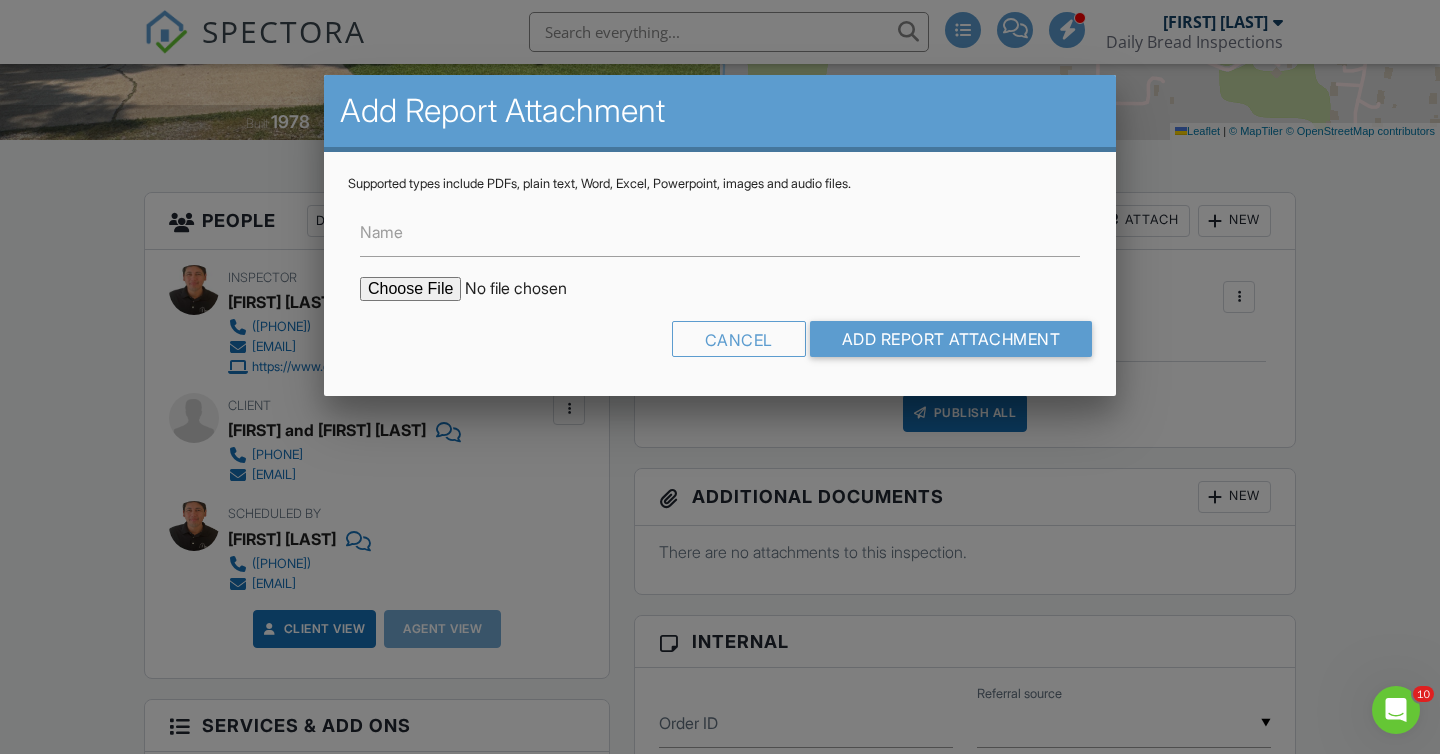 click on "Name
Cancel
Add Report Attachment" at bounding box center (720, 282) 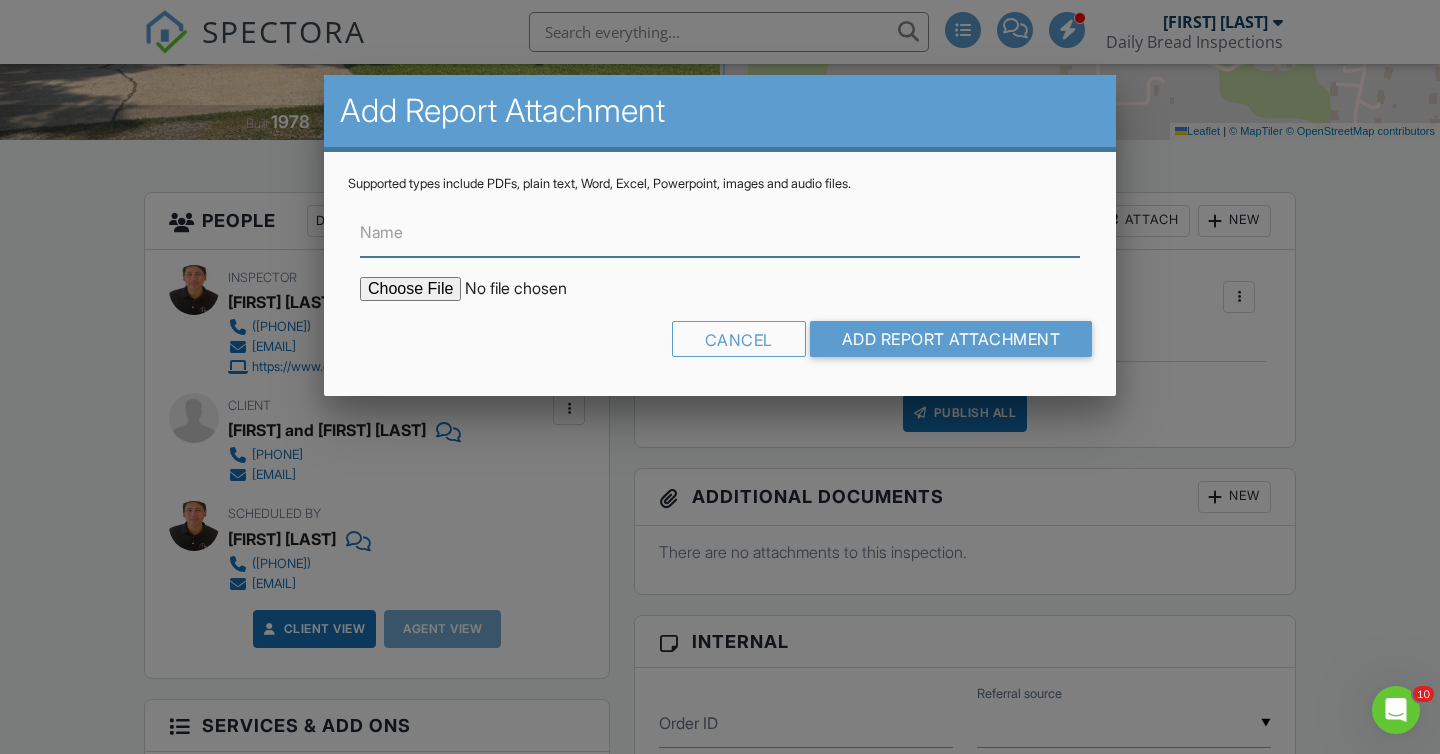 click on "Name" at bounding box center [720, 232] 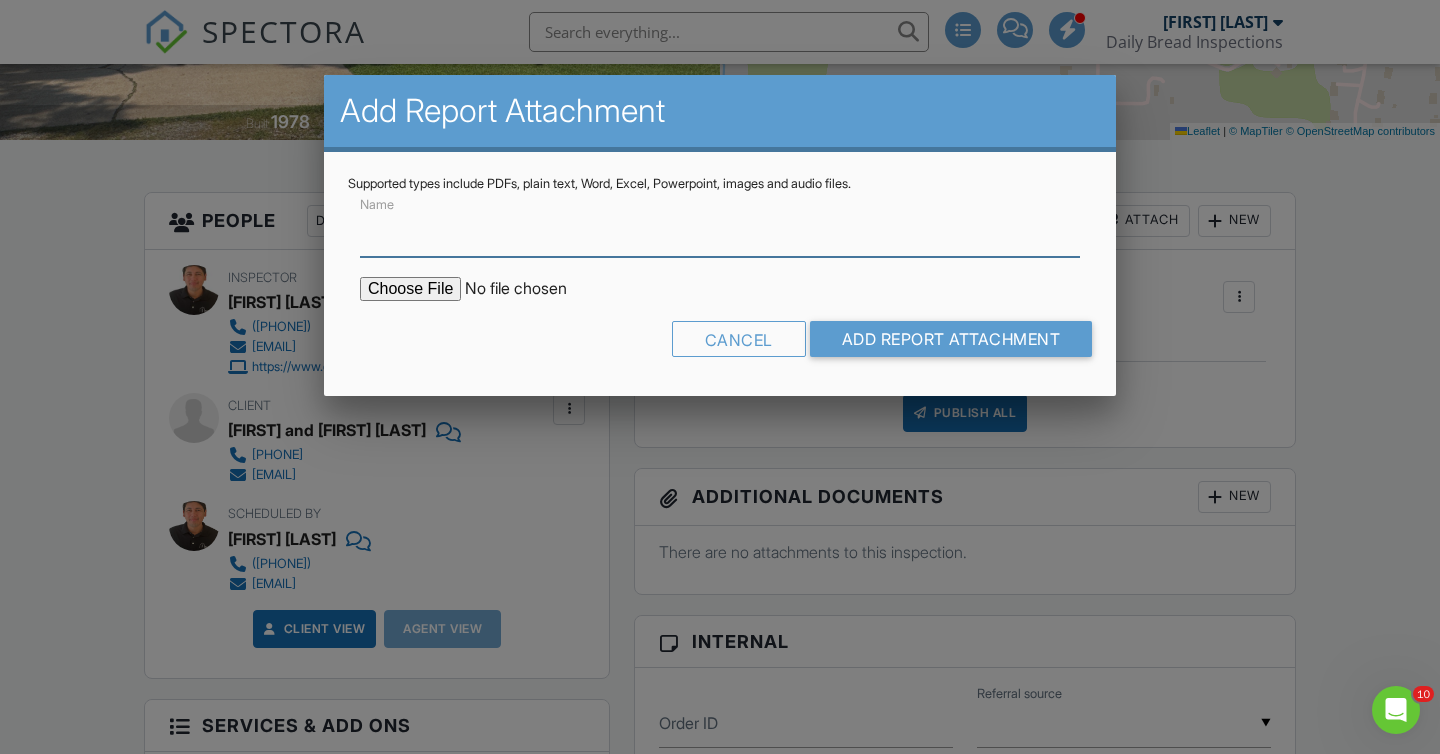type on "Termite ODAFF Report" 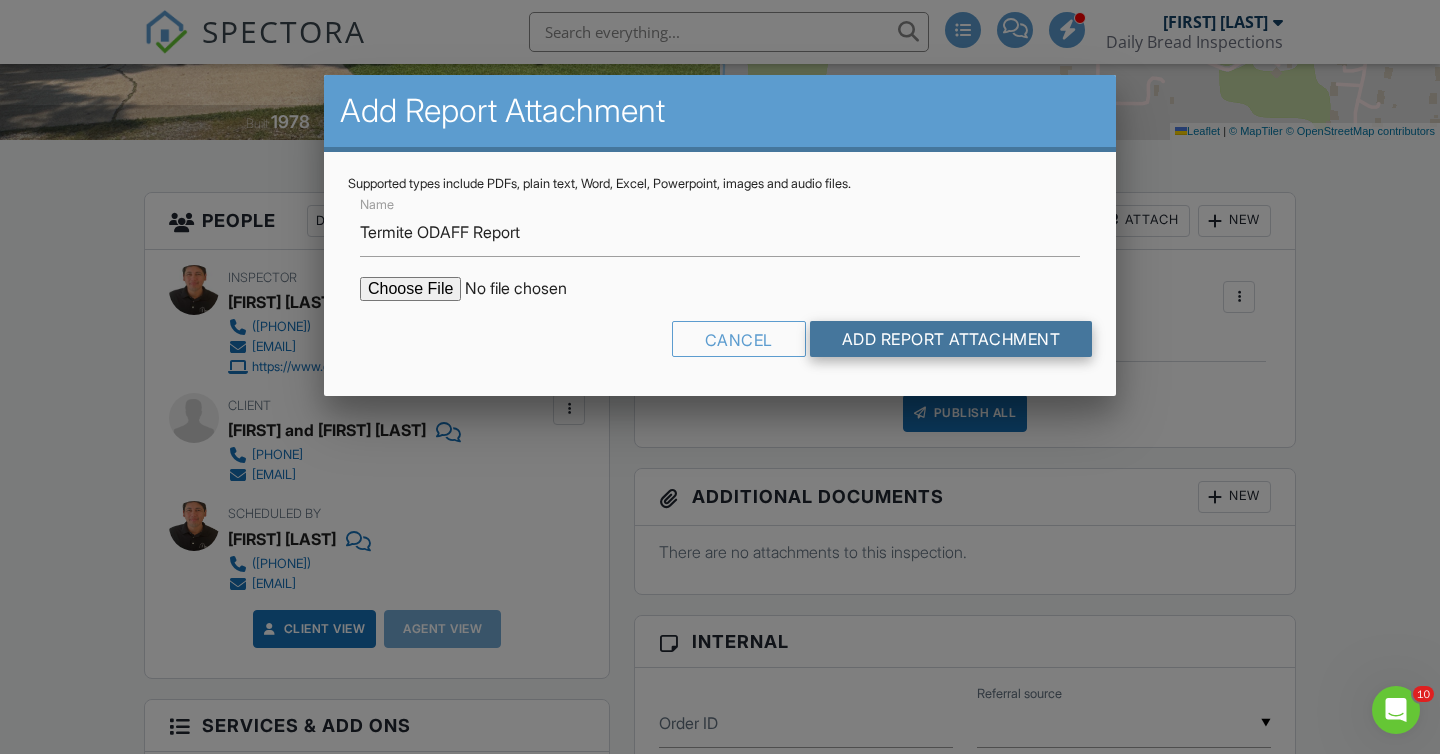 click on "Add Report Attachment" at bounding box center (951, 339) 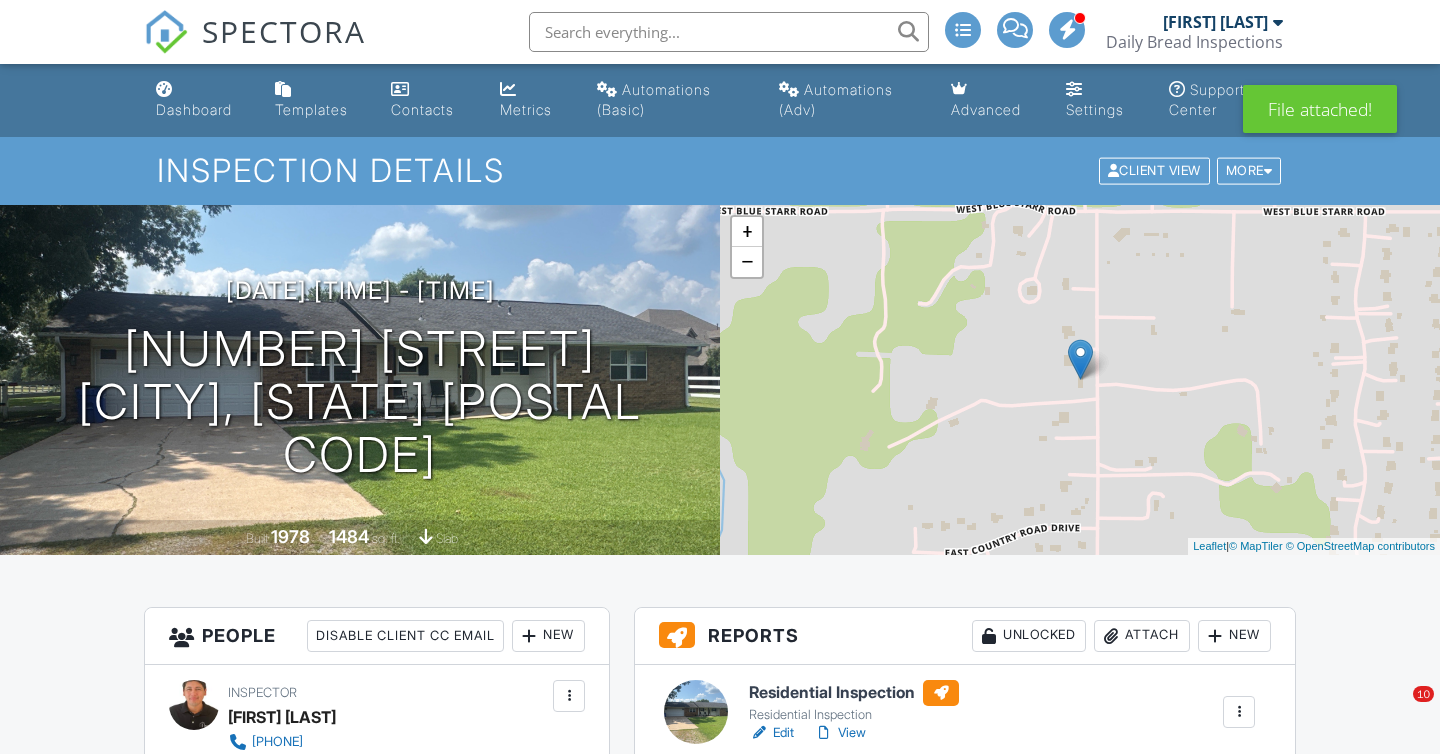 scroll, scrollTop: 0, scrollLeft: 0, axis: both 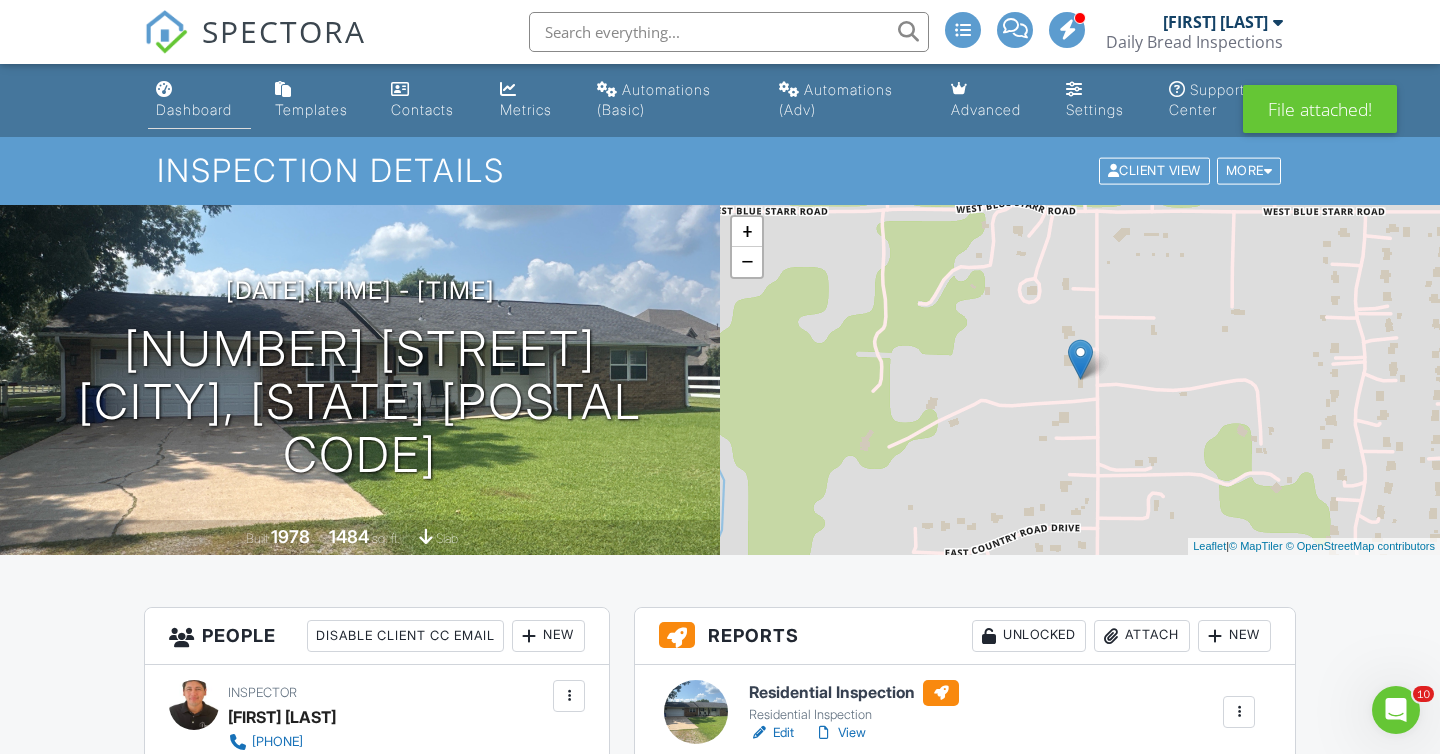 click on "Dashboard" at bounding box center (199, 100) 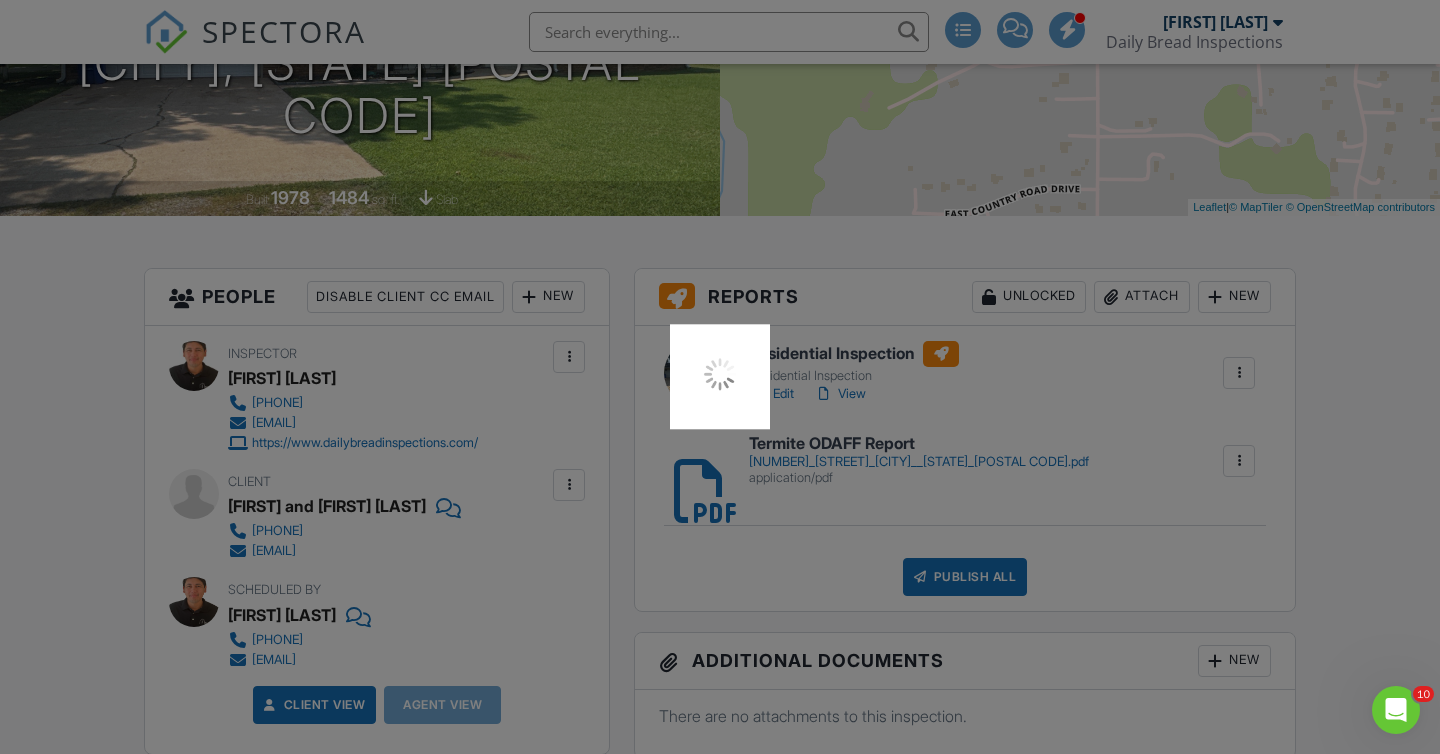 scroll, scrollTop: 0, scrollLeft: 0, axis: both 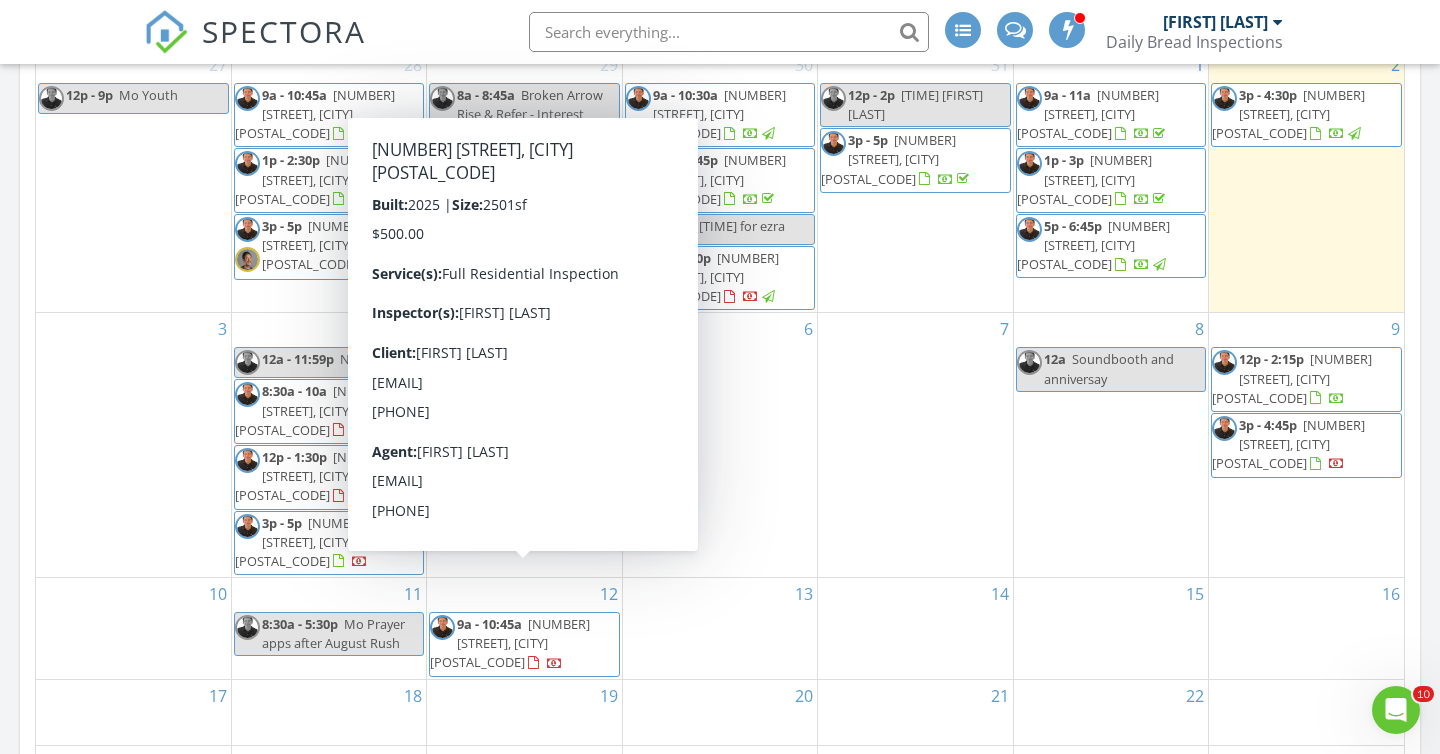 click on "15576 s 34th E Ave , Bixby 74008" at bounding box center (510, 643) 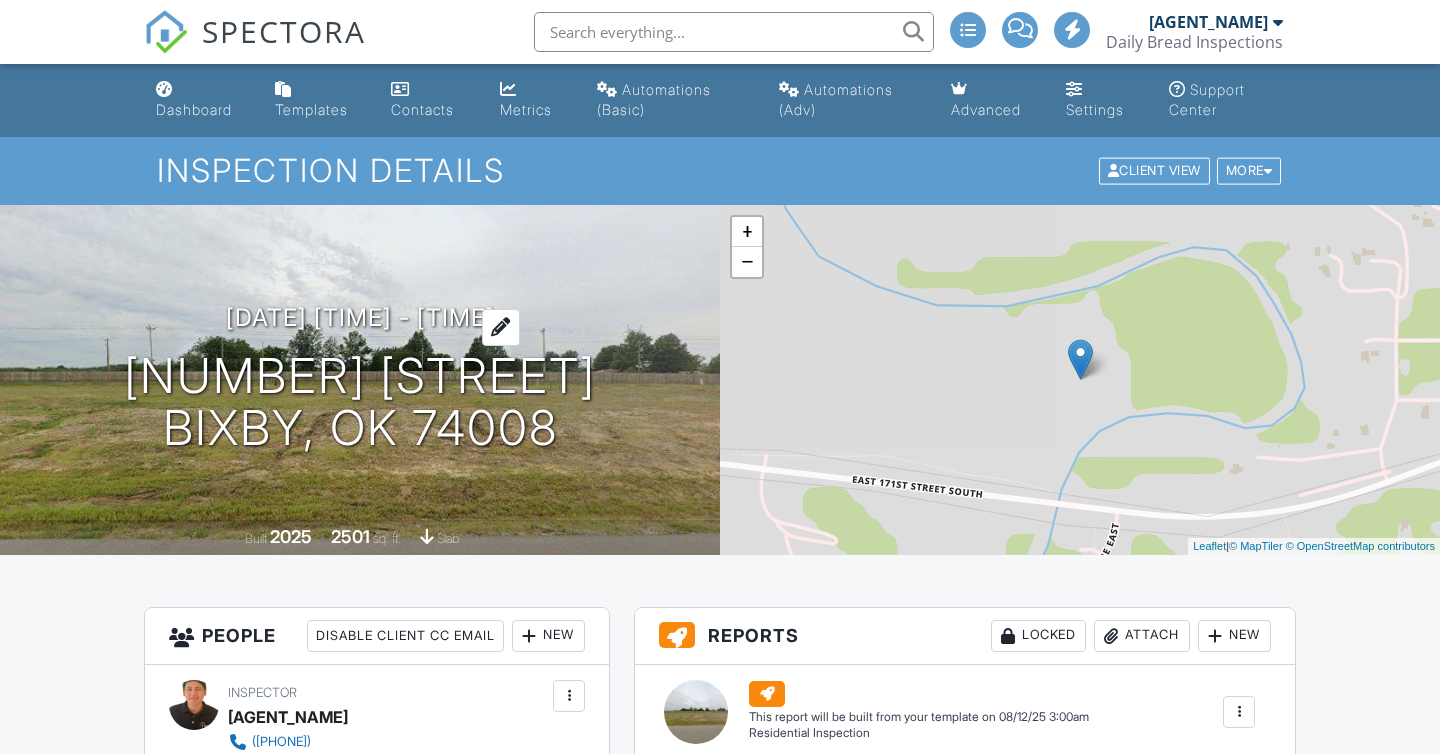 scroll, scrollTop: 0, scrollLeft: 0, axis: both 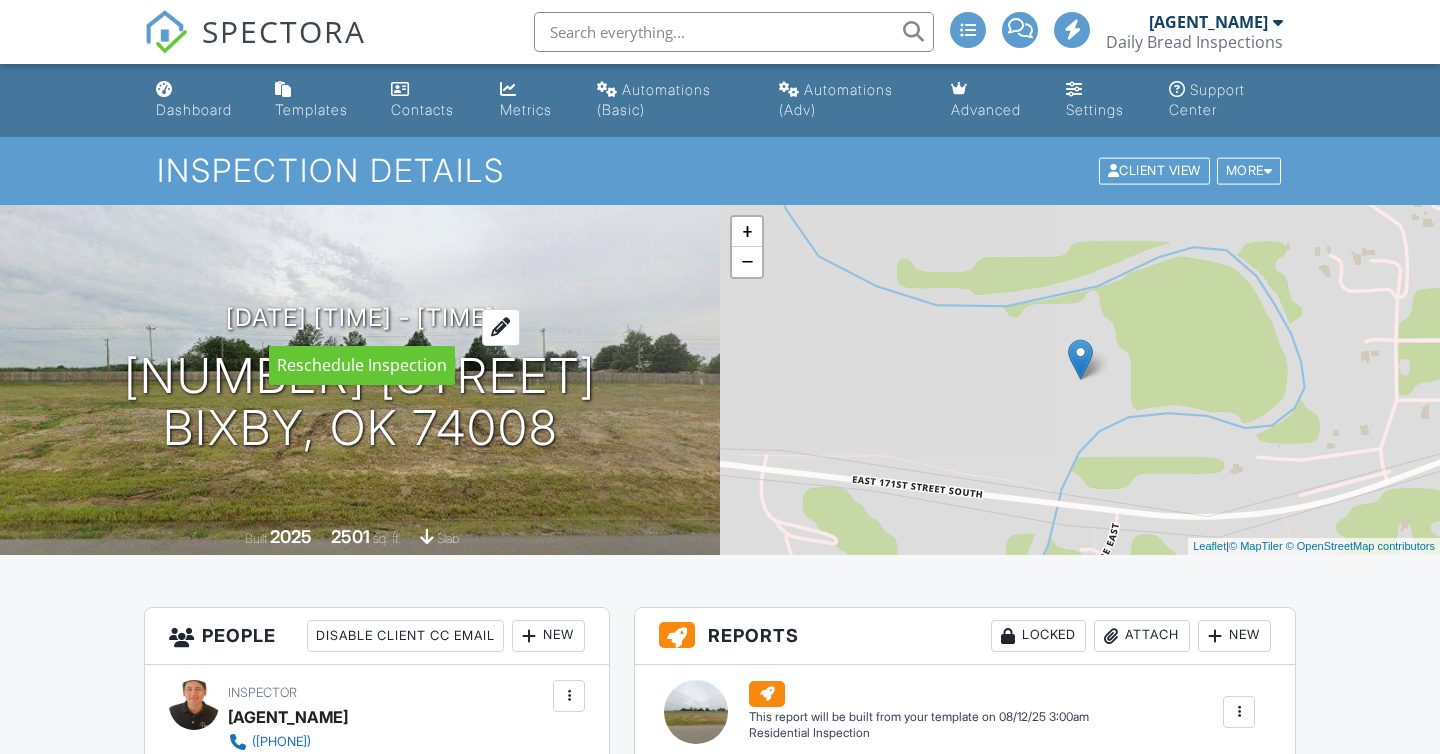 click on "[DATE] [TIME]
- [TIME]" at bounding box center [360, 317] 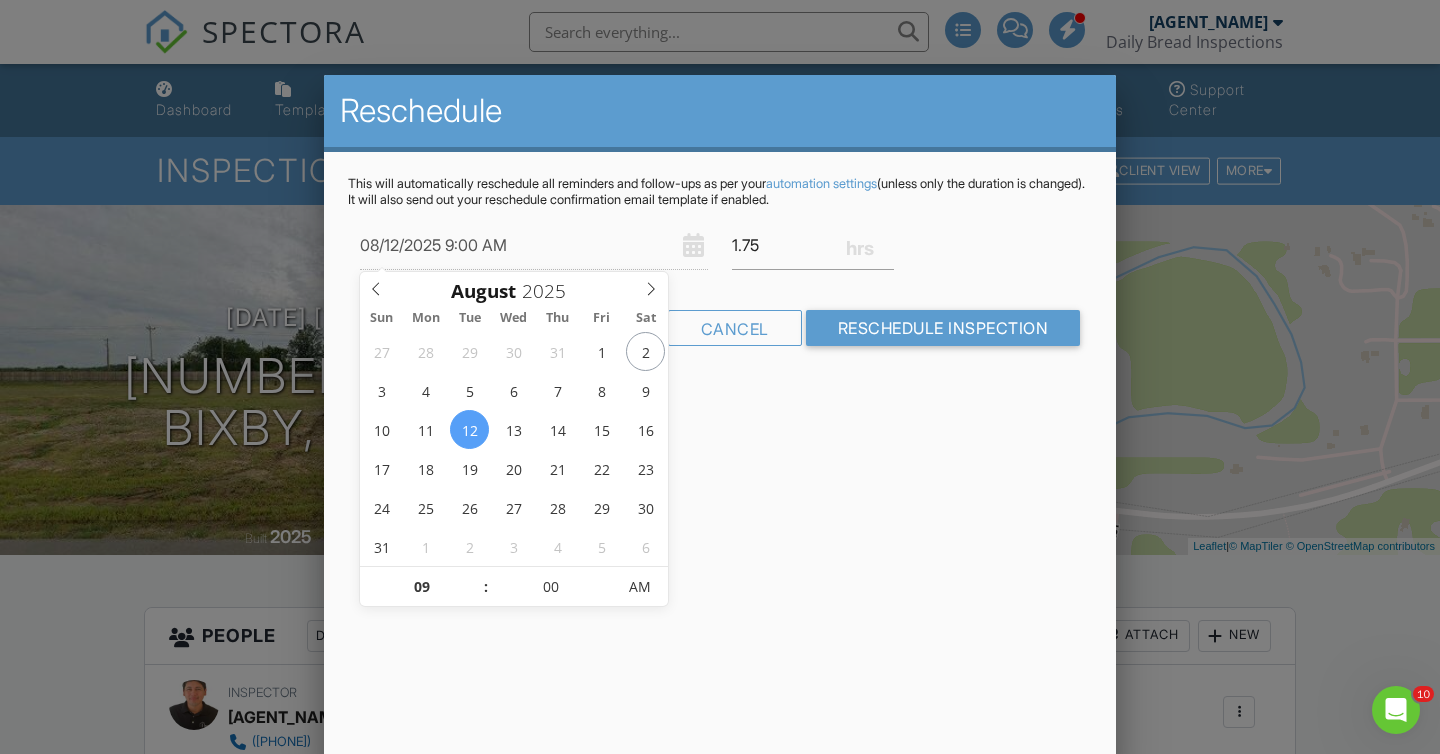 scroll, scrollTop: 0, scrollLeft: 0, axis: both 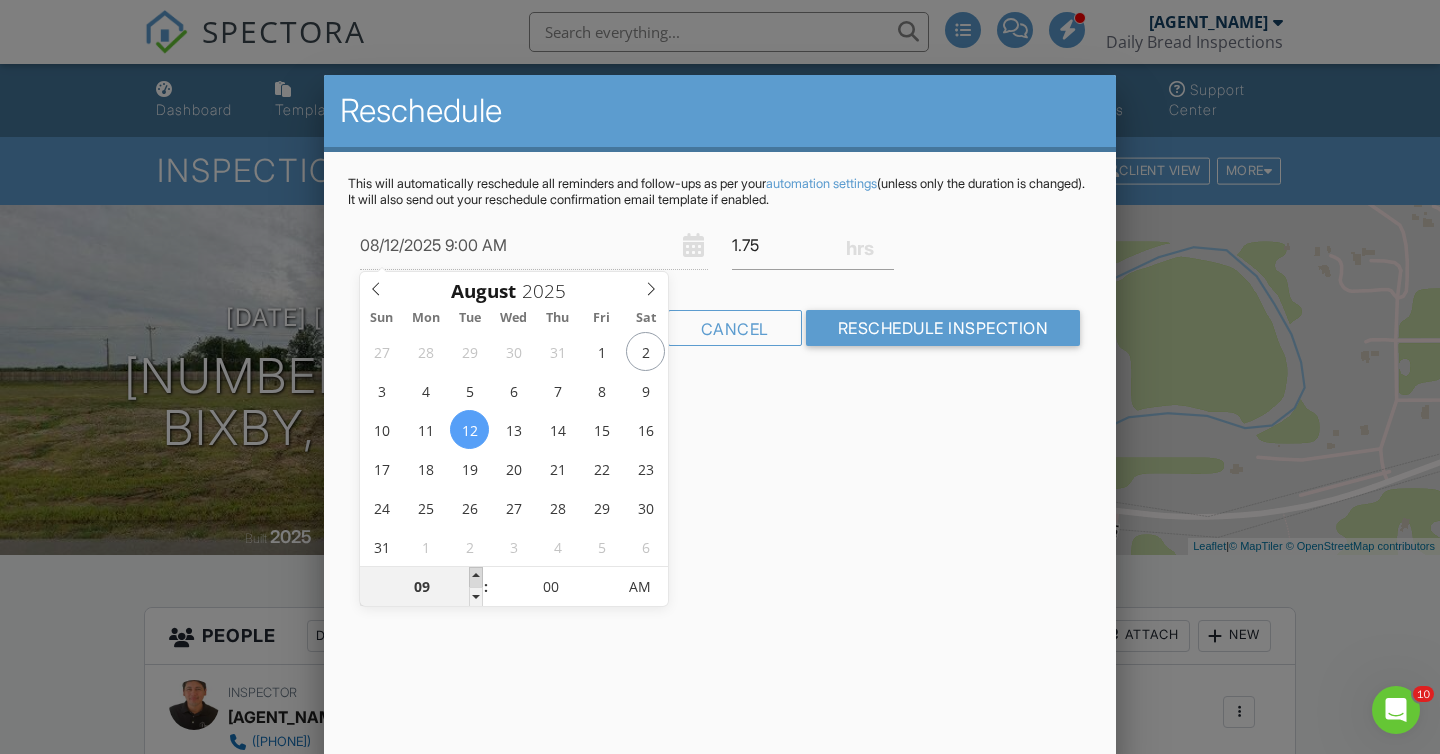 type on "08/12/2025 10:00 AM" 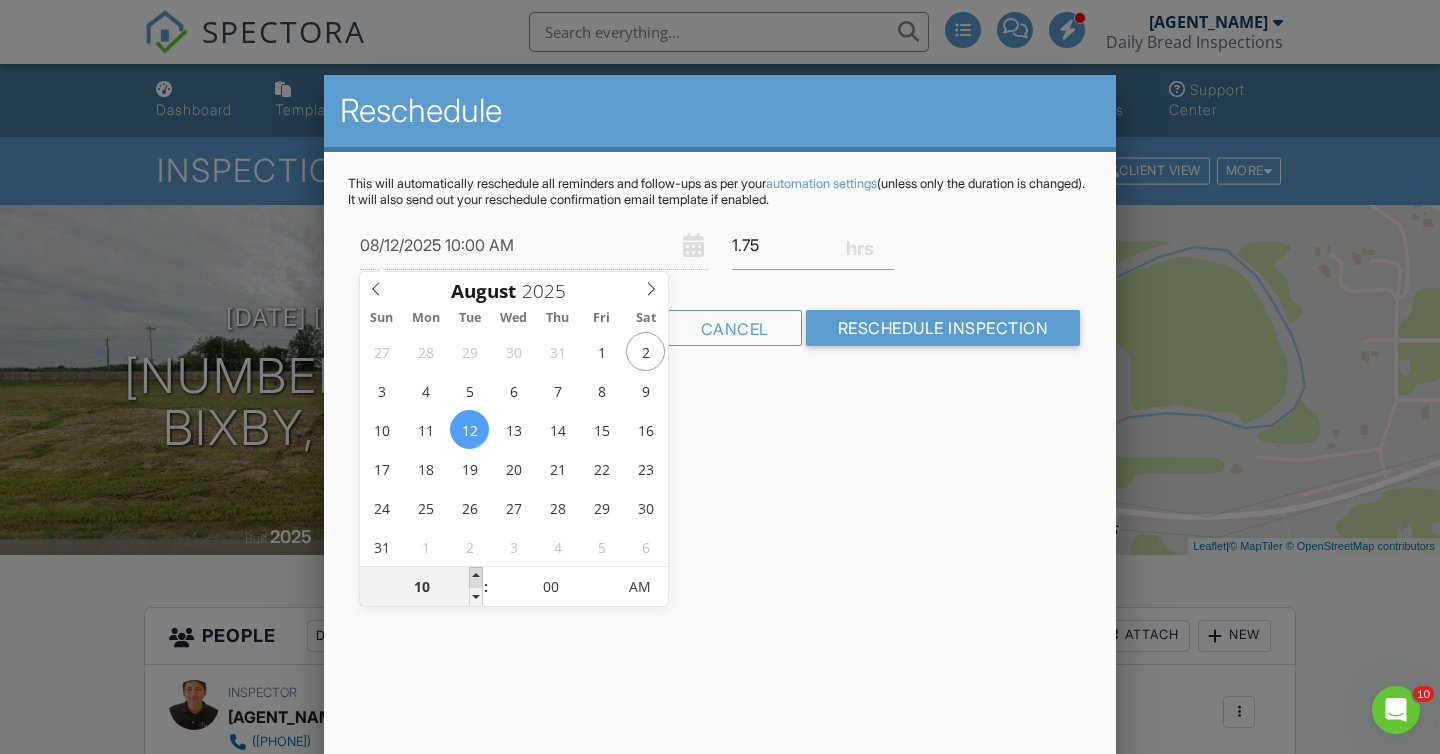 click at bounding box center [476, 577] 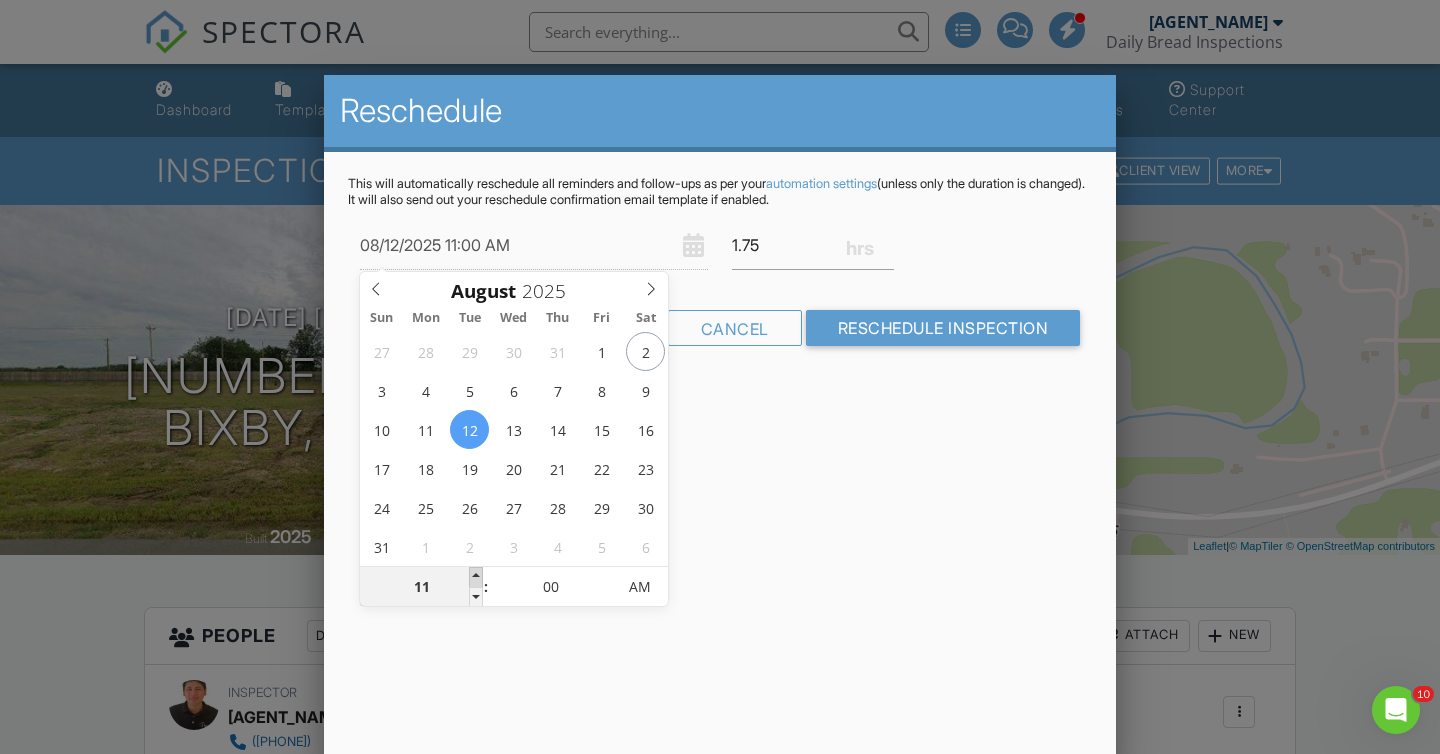 click at bounding box center [476, 577] 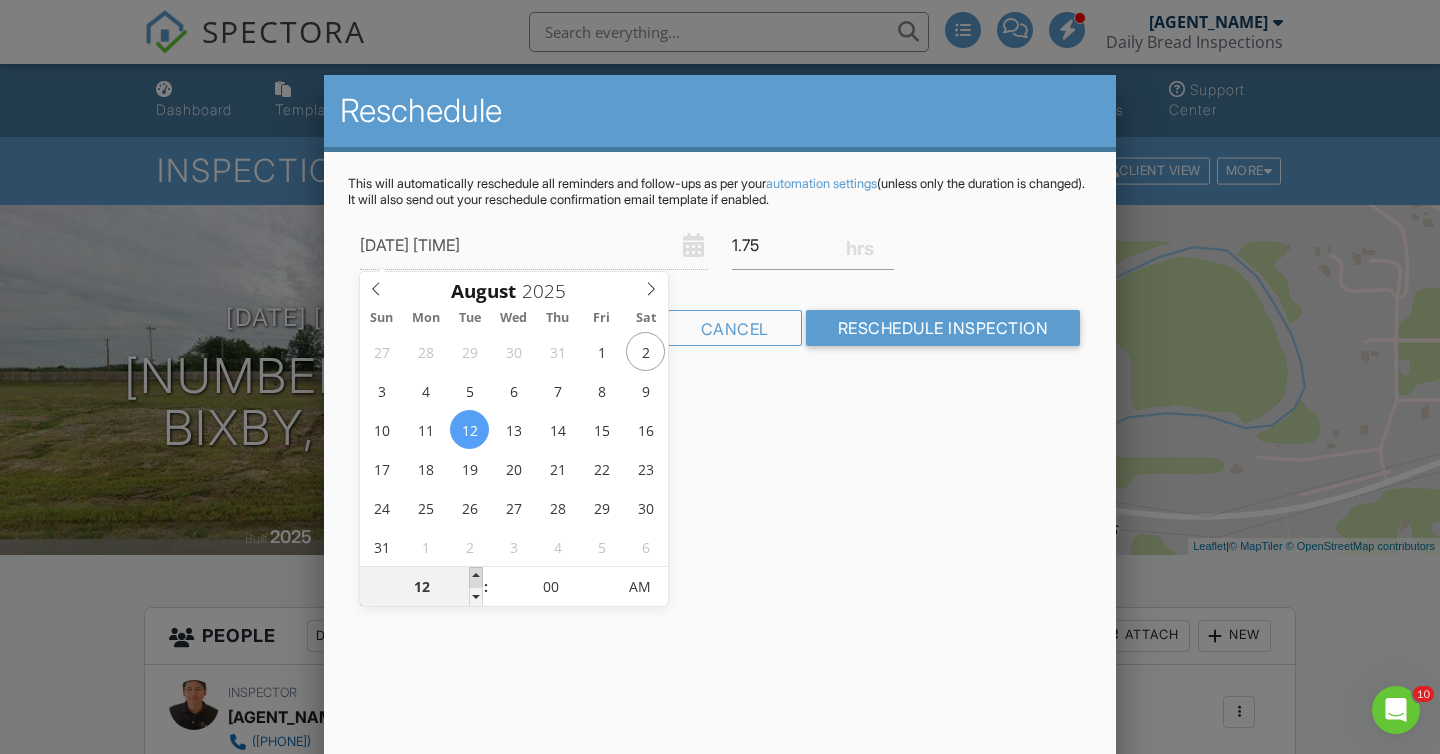 click at bounding box center (476, 577) 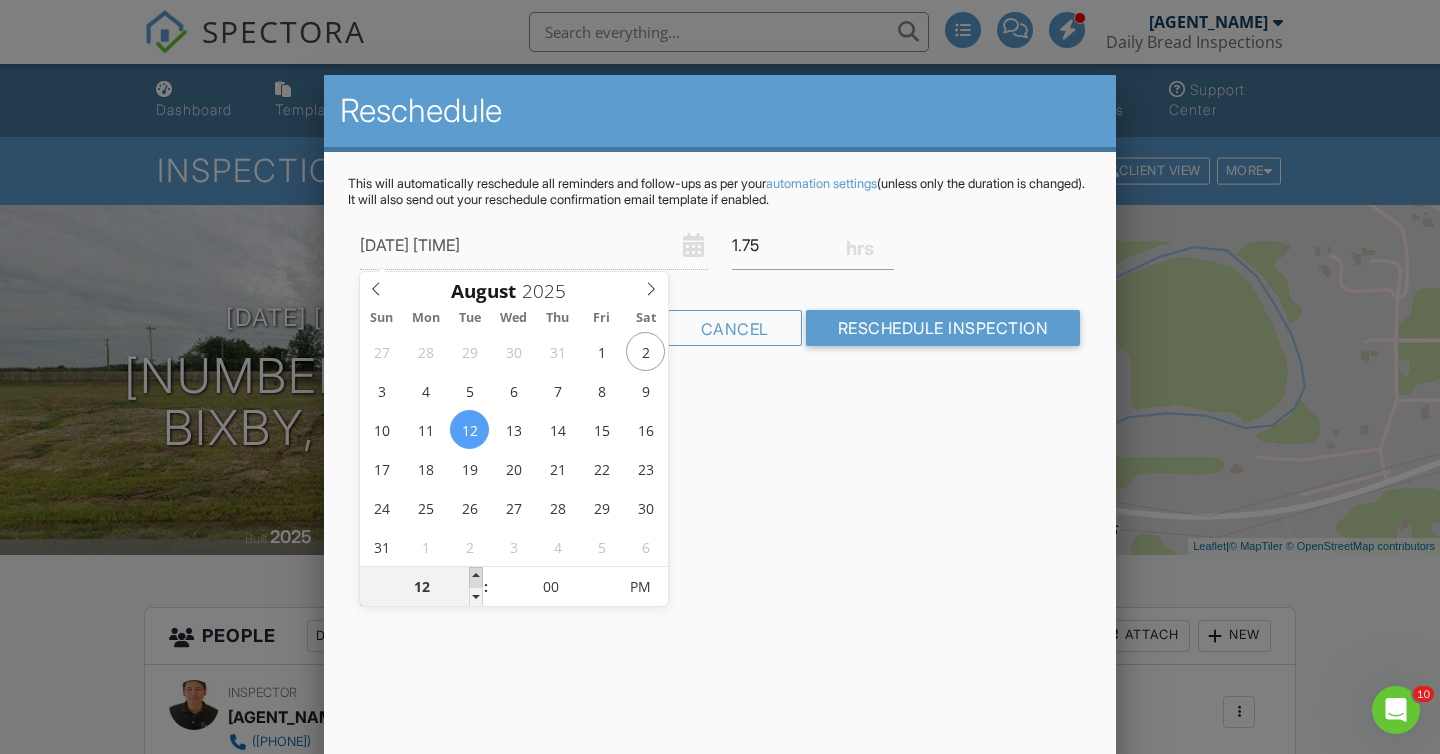 type on "08/12/2025 1:00 PM" 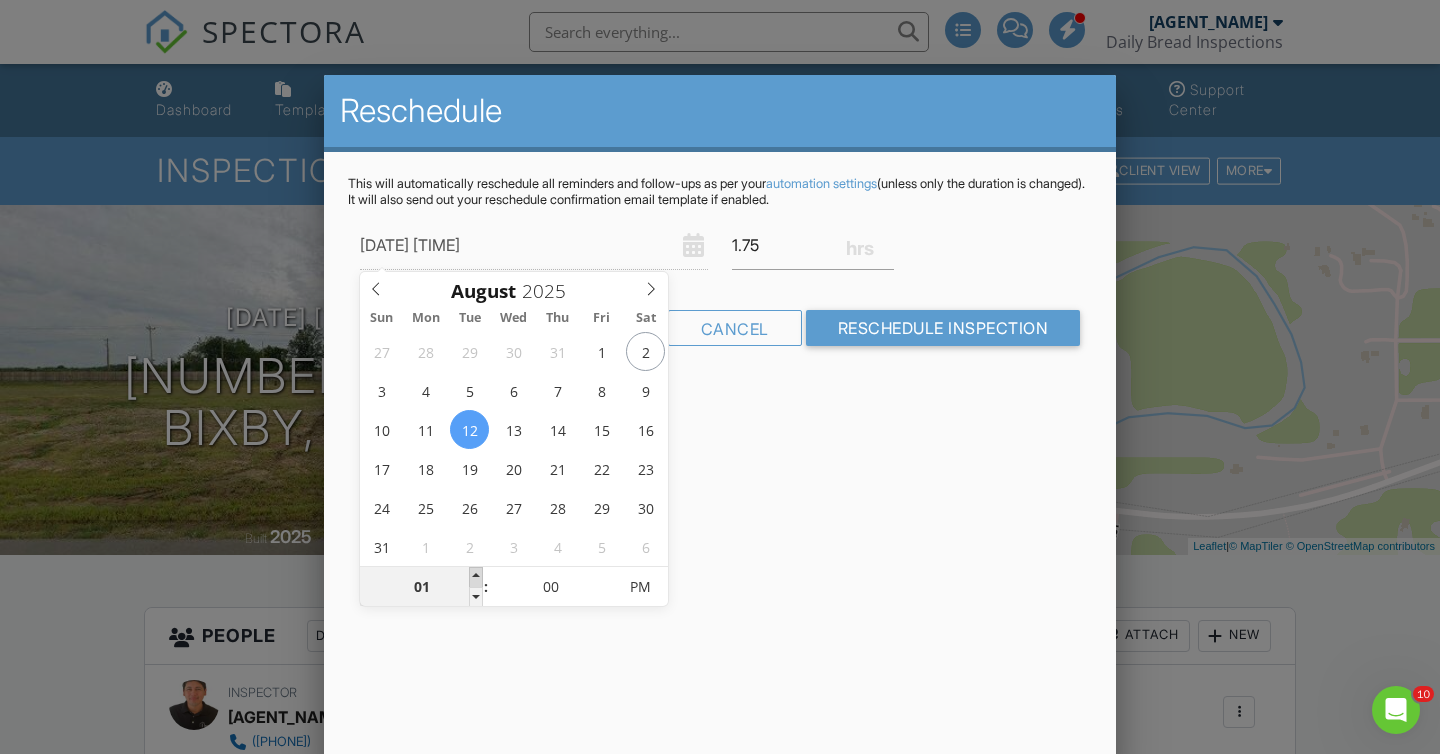 click at bounding box center (476, 577) 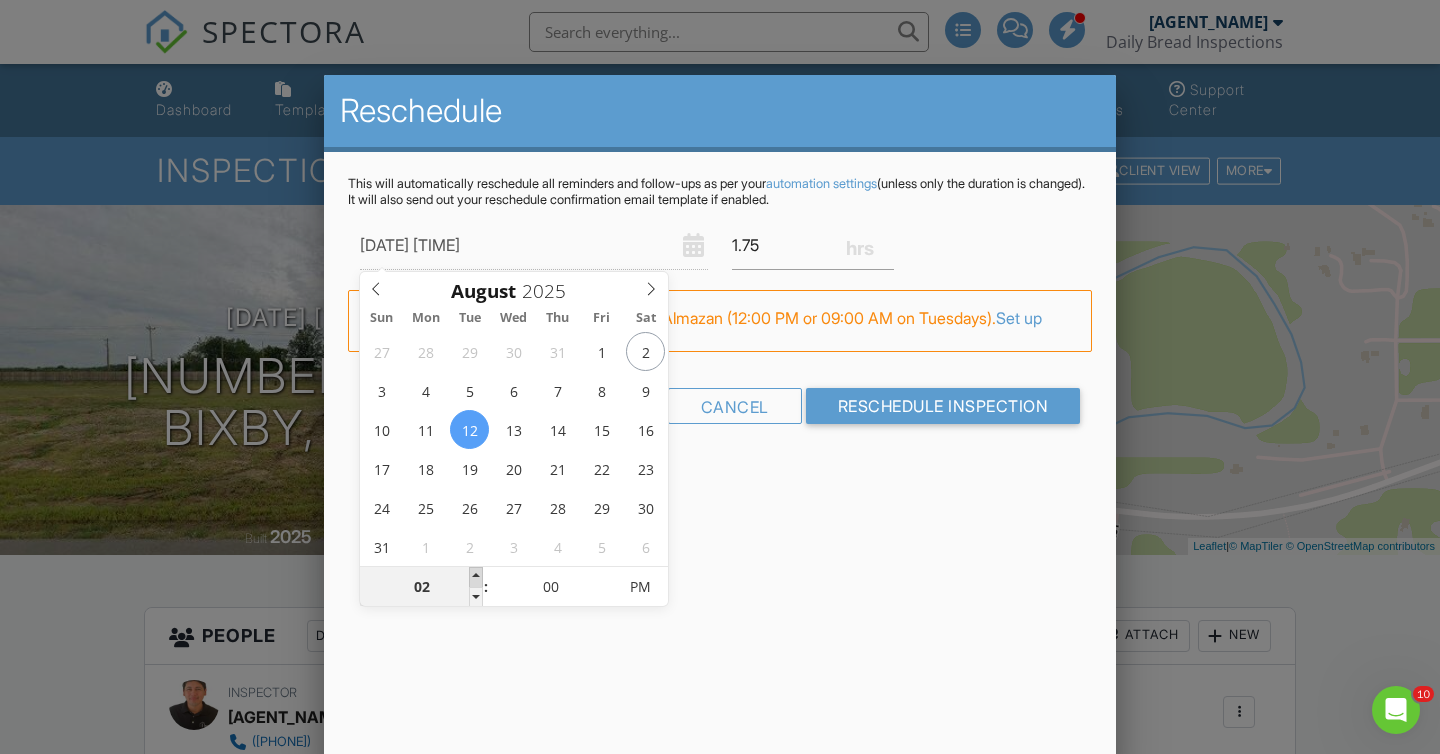 click at bounding box center [476, 577] 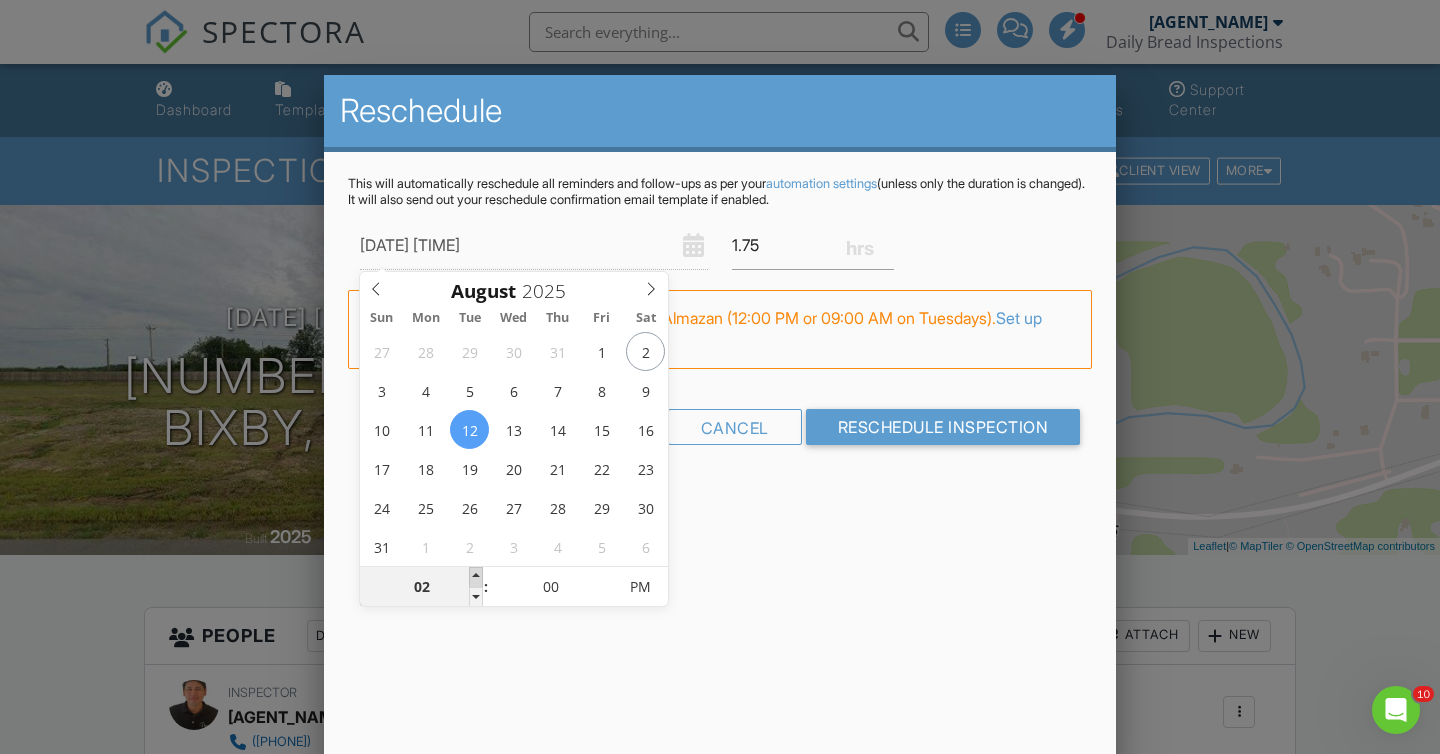type on "08/12/2025 3:00 PM" 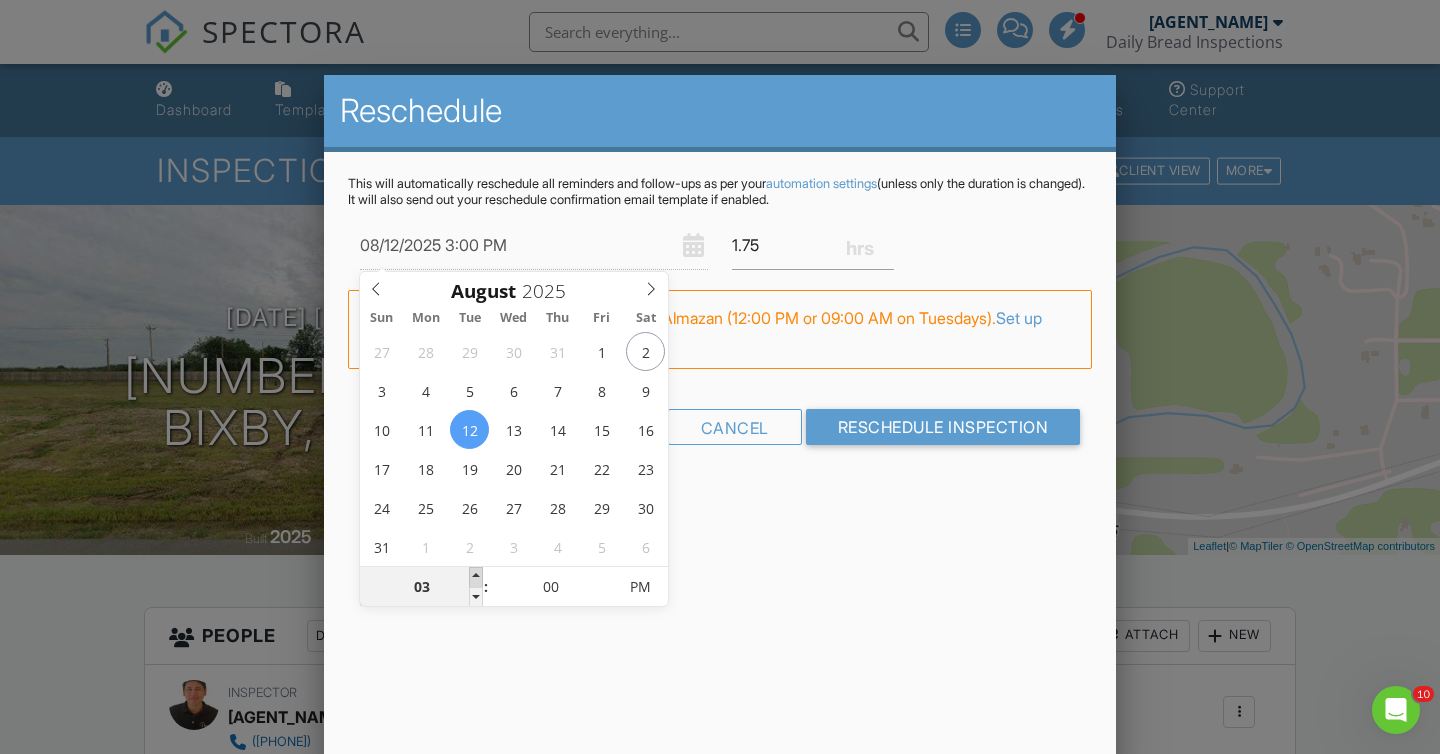click at bounding box center [476, 577] 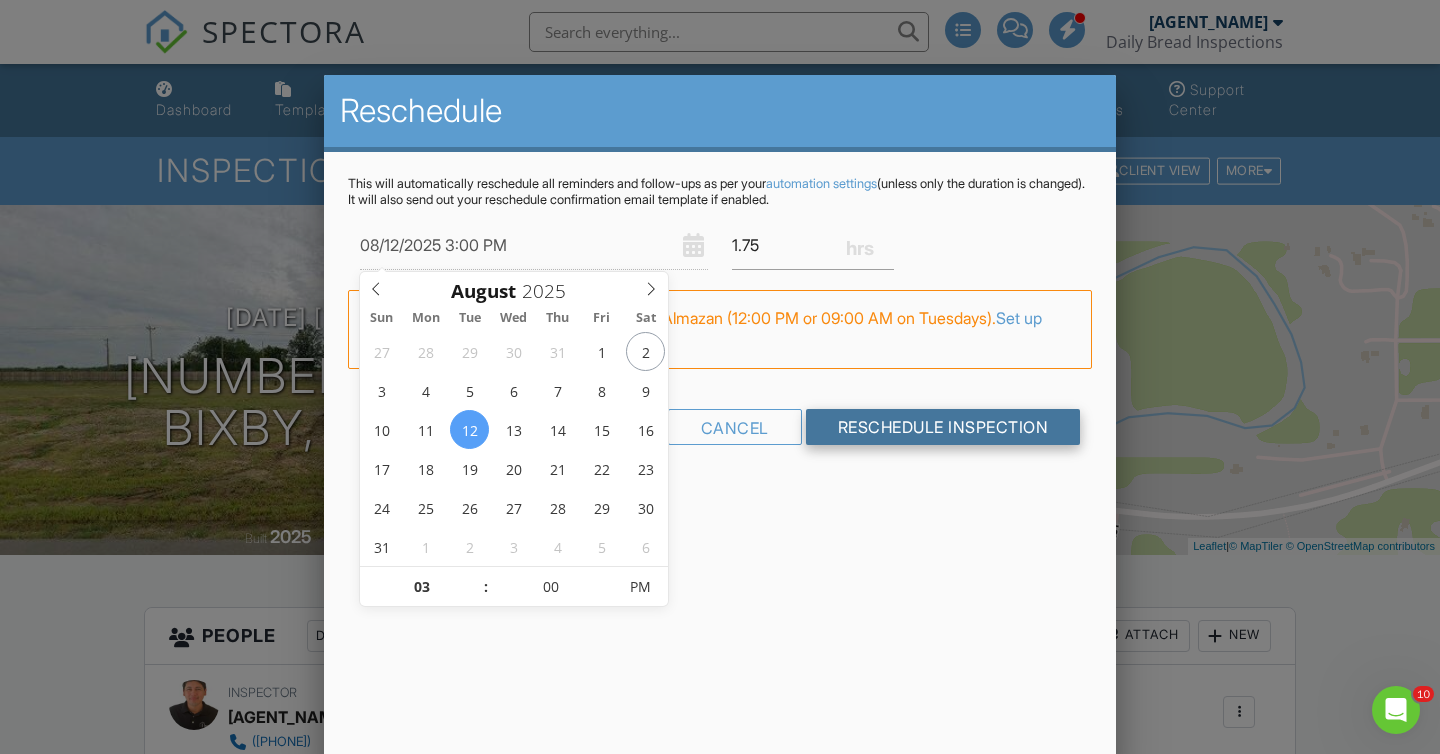 click on "Reschedule Inspection" at bounding box center [943, 427] 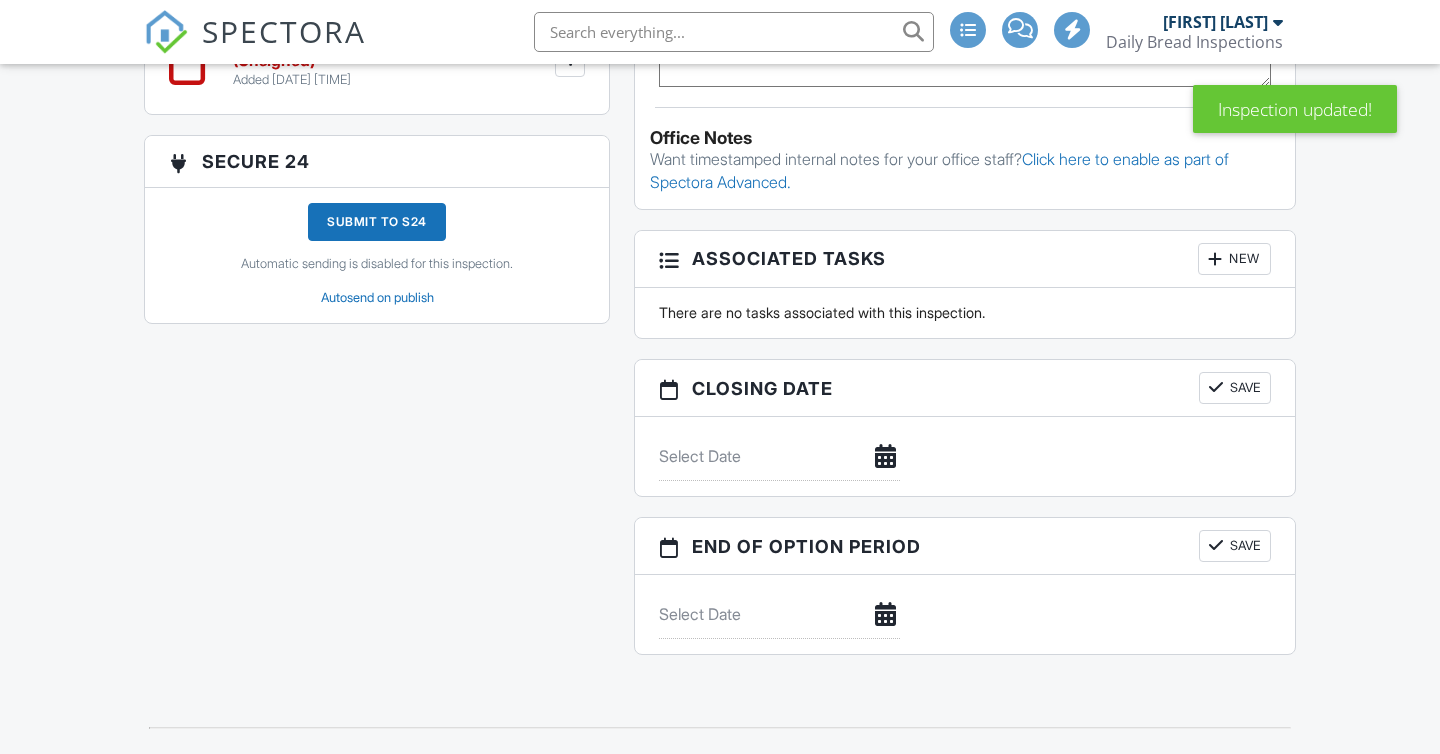 scroll, scrollTop: 0, scrollLeft: 0, axis: both 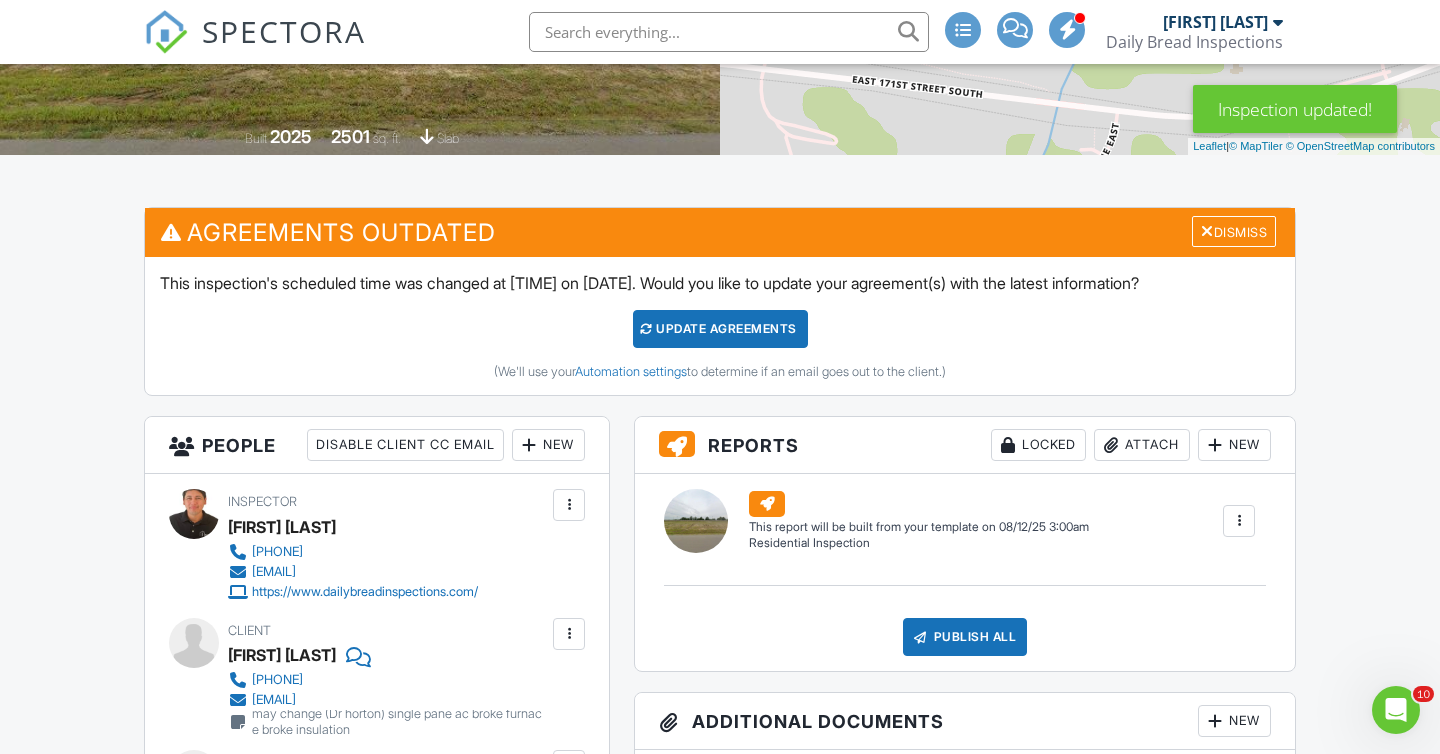 click on "Update Agreements" at bounding box center [720, 329] 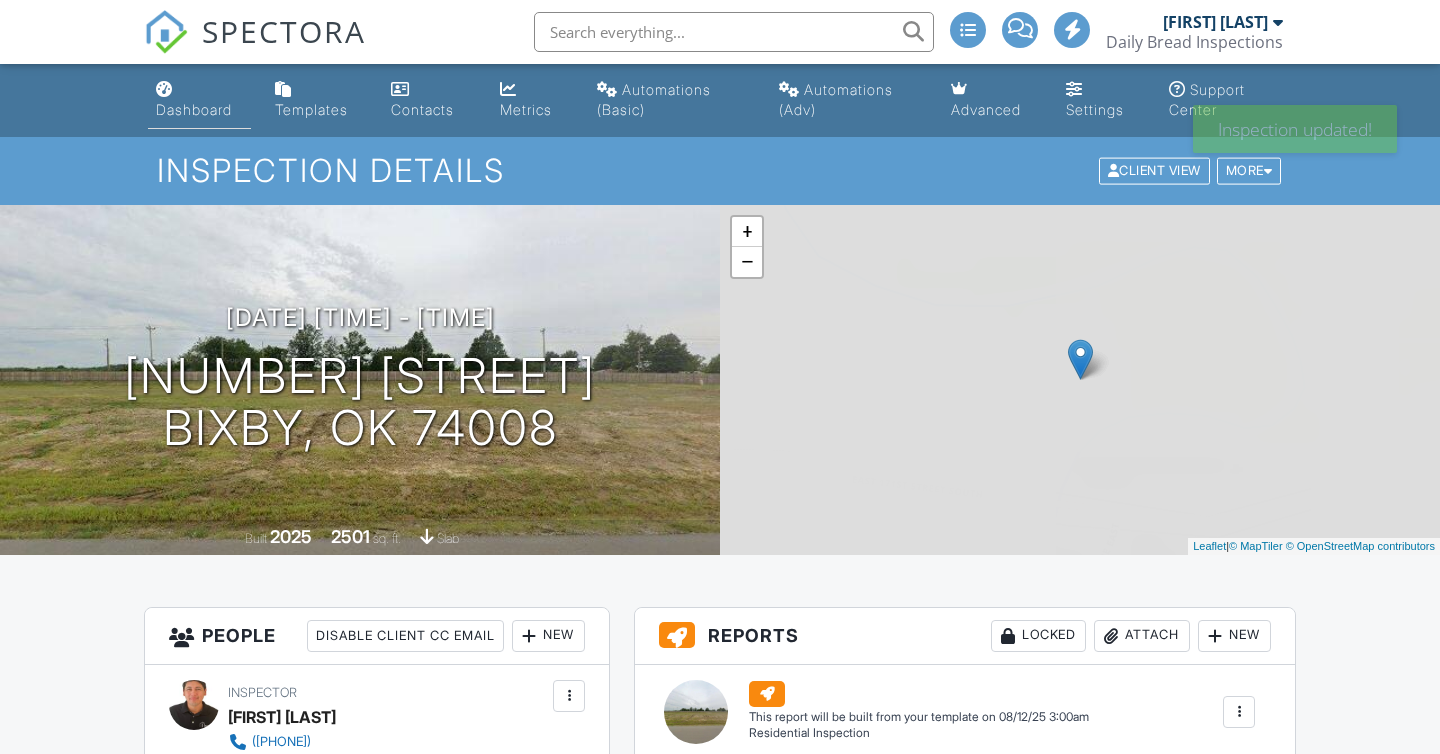 scroll, scrollTop: 0, scrollLeft: 0, axis: both 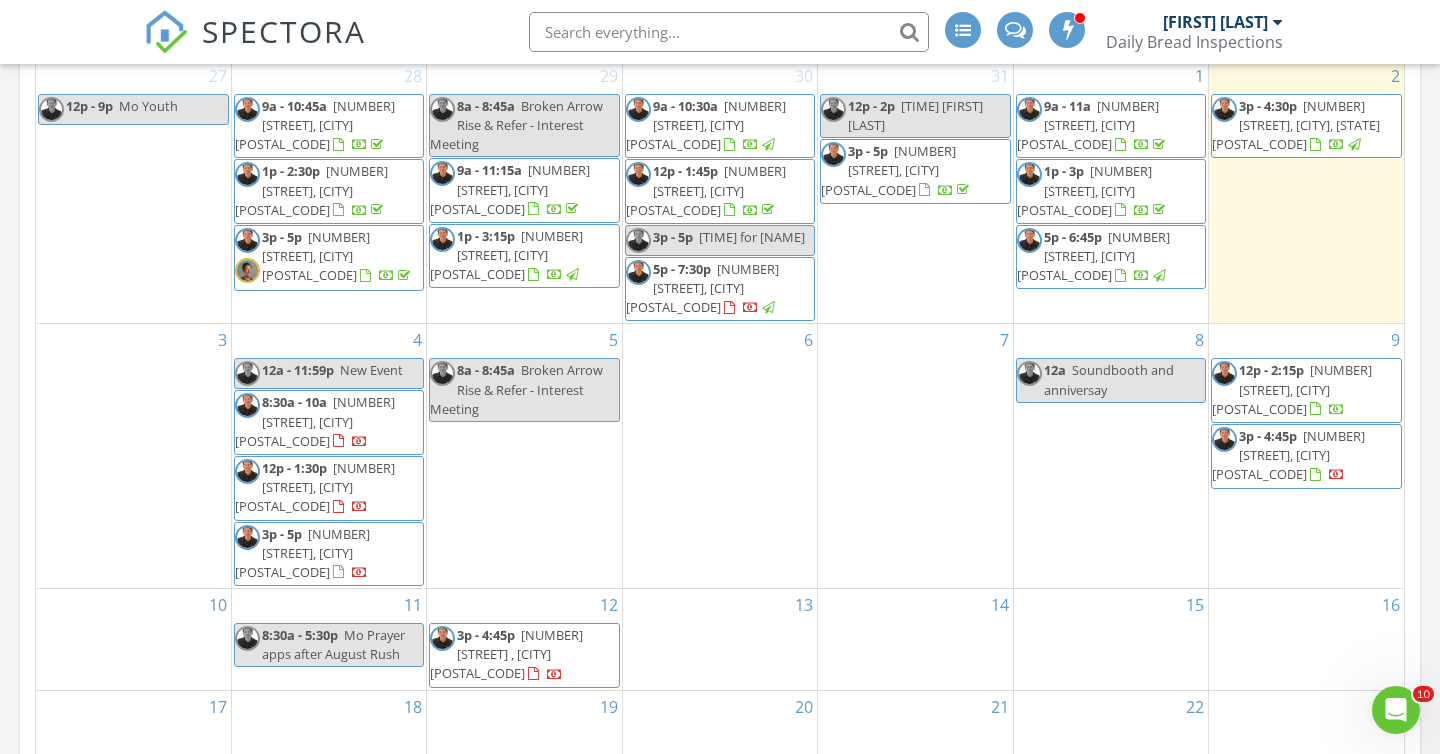 click on "[DATE] today list day week cal wk 4 wk month Sun Mon Tue Wed Thu Fri Sat 27
12p - 9p
Mo Youth
28
9a - 10:45a
[NUMBER] [STREET], [CITY] [POSTAL_CODE]
1p - 2:30p
[NUMBER] [STREET], [CITY] [POSTAL_CODE]
3p - 5p
[NUMBER] [STREET], [CITY] [POSTAL_CODE]
29
8a - 8:45a
[CITY] Rise & Refer - Interest Meeting" at bounding box center (720, 404) 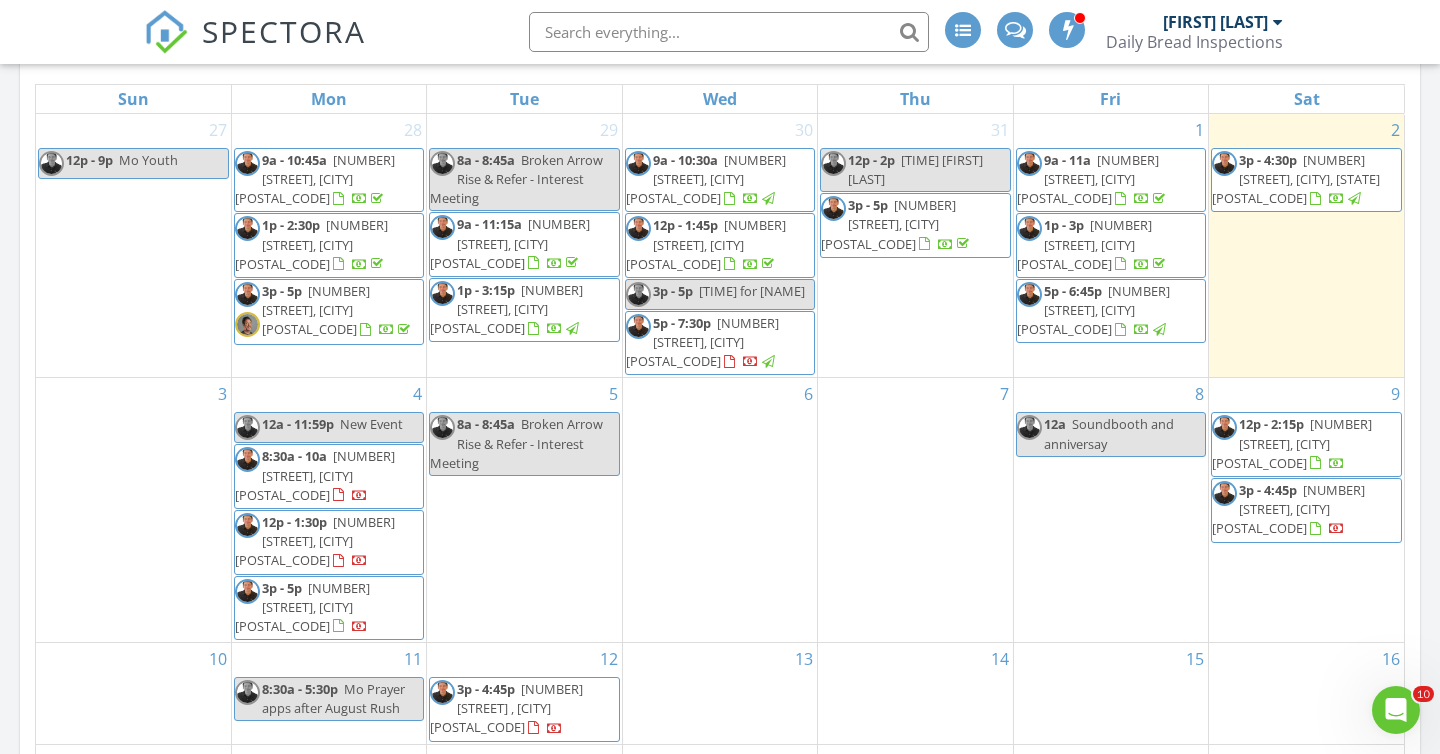 scroll, scrollTop: 950, scrollLeft: 0, axis: vertical 